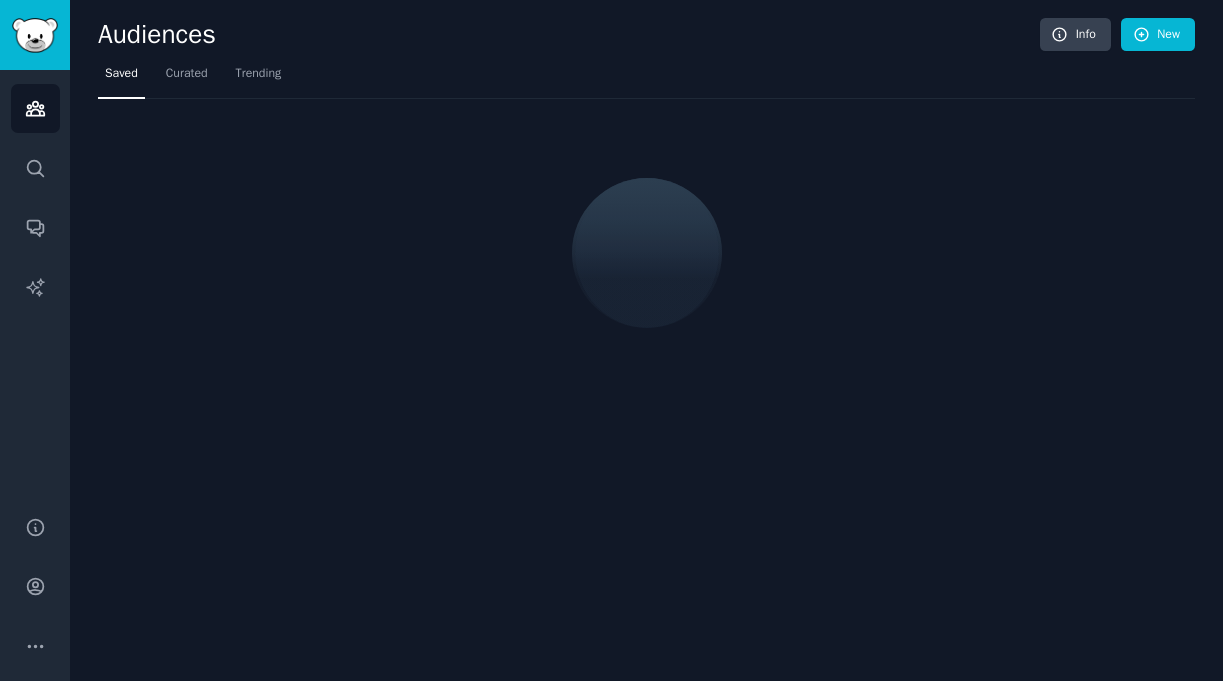 scroll, scrollTop: 0, scrollLeft: 0, axis: both 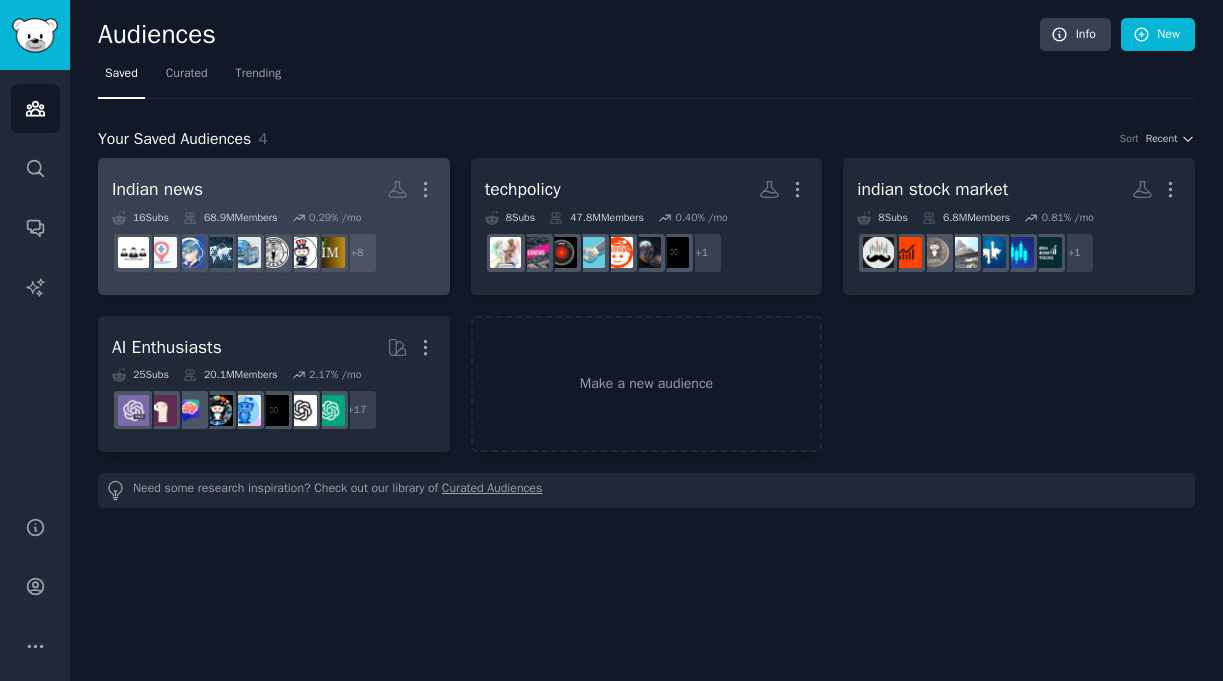 click on "Indian news More" at bounding box center (274, 189) 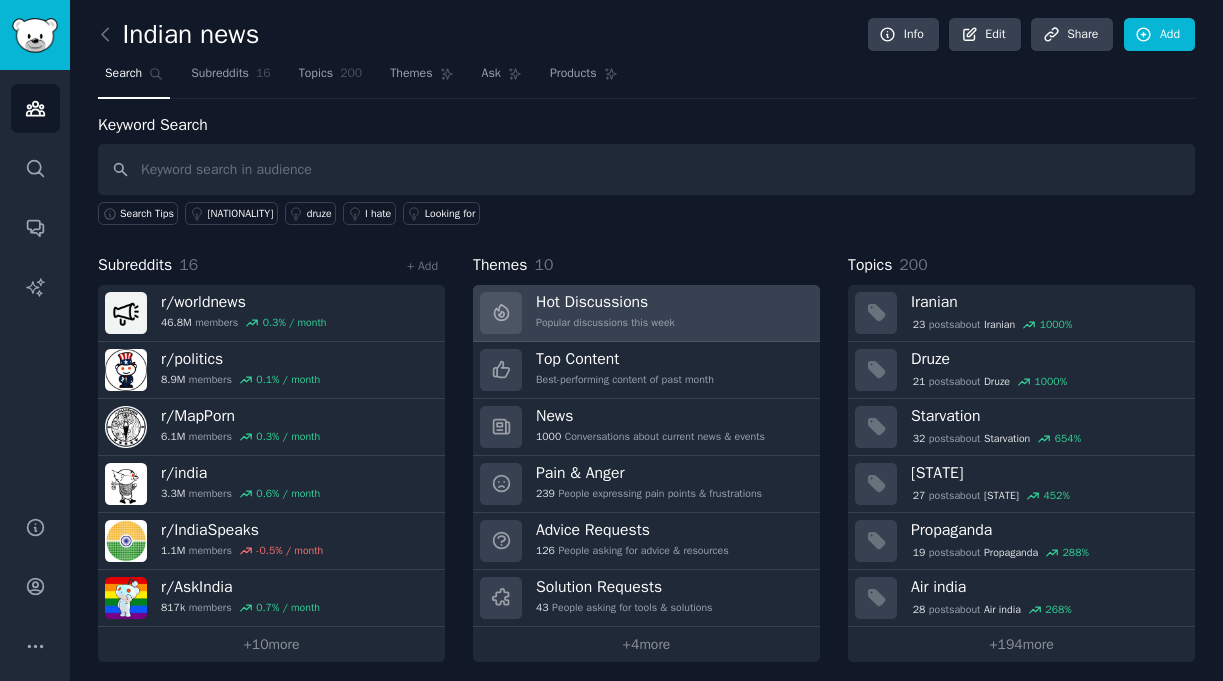 click on "Hot Discussions" at bounding box center (605, 302) 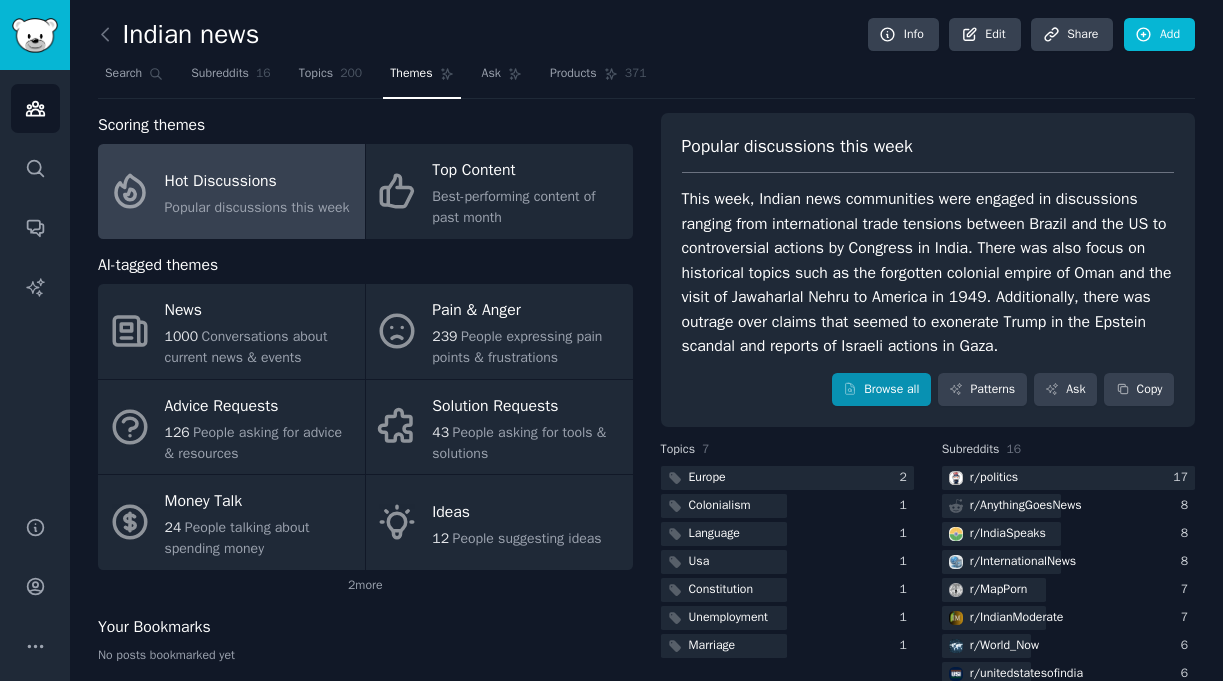 click on "Browse all" at bounding box center [881, 390] 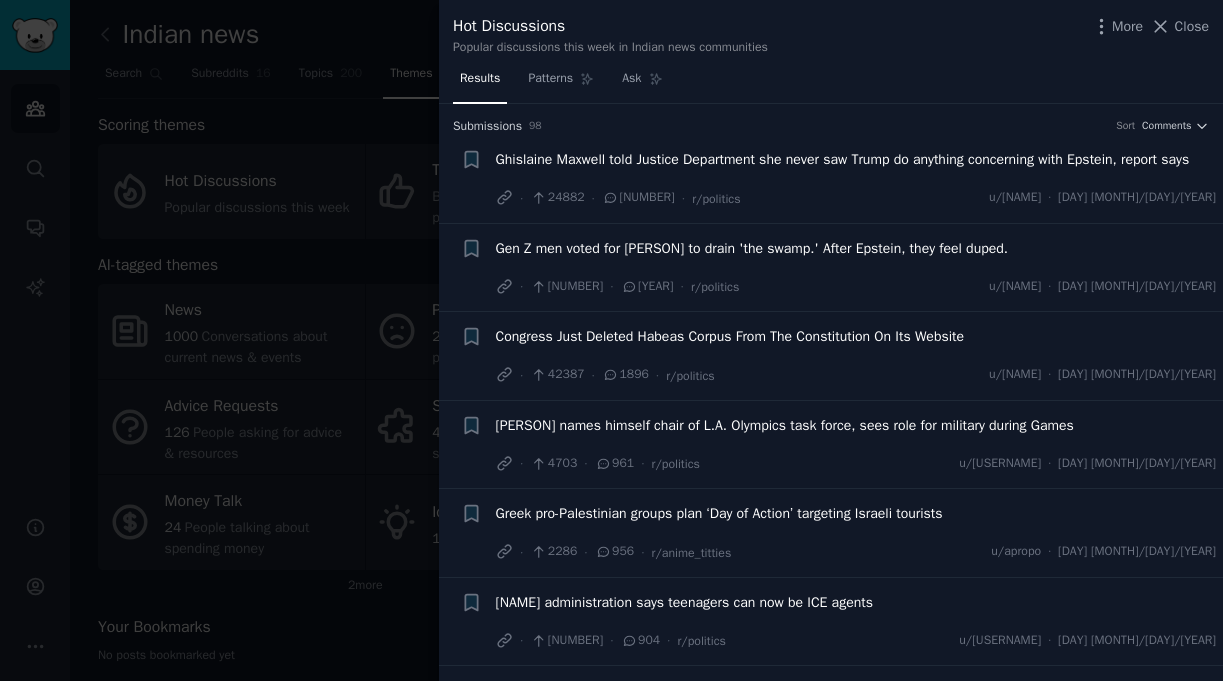 click on "Ghislaine Maxwell told Justice Department she never saw Trump do anything concerning with Epstein, report says" at bounding box center [843, 159] 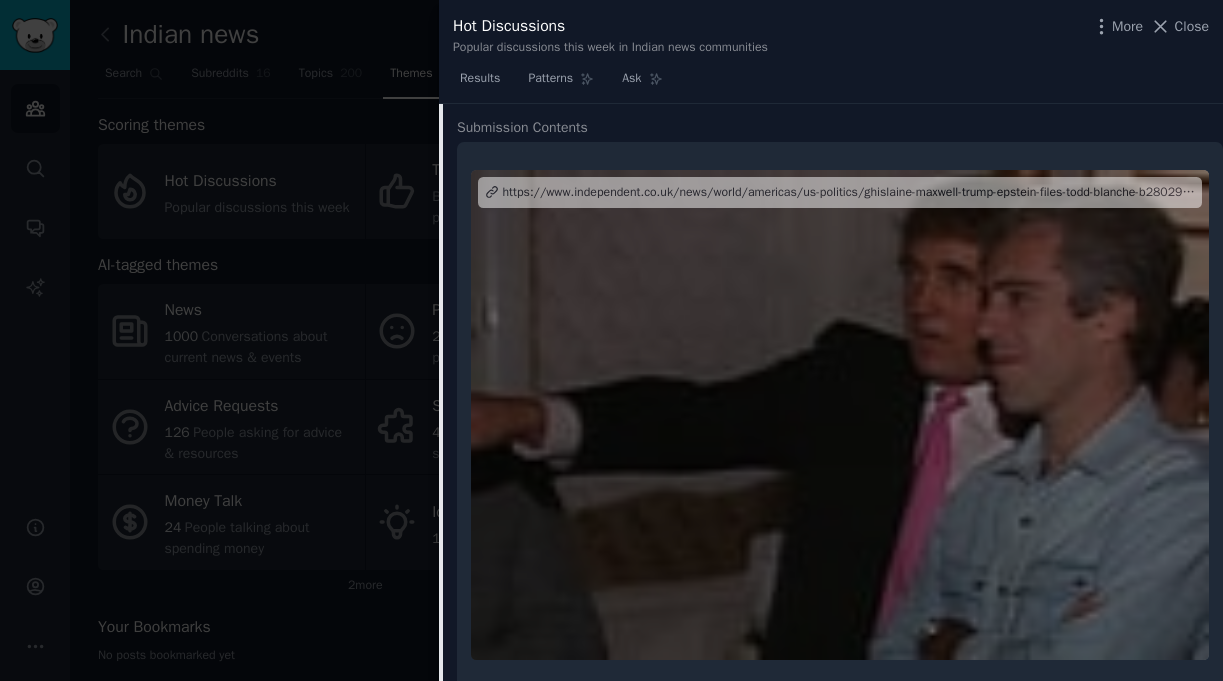 scroll, scrollTop: 168, scrollLeft: 0, axis: vertical 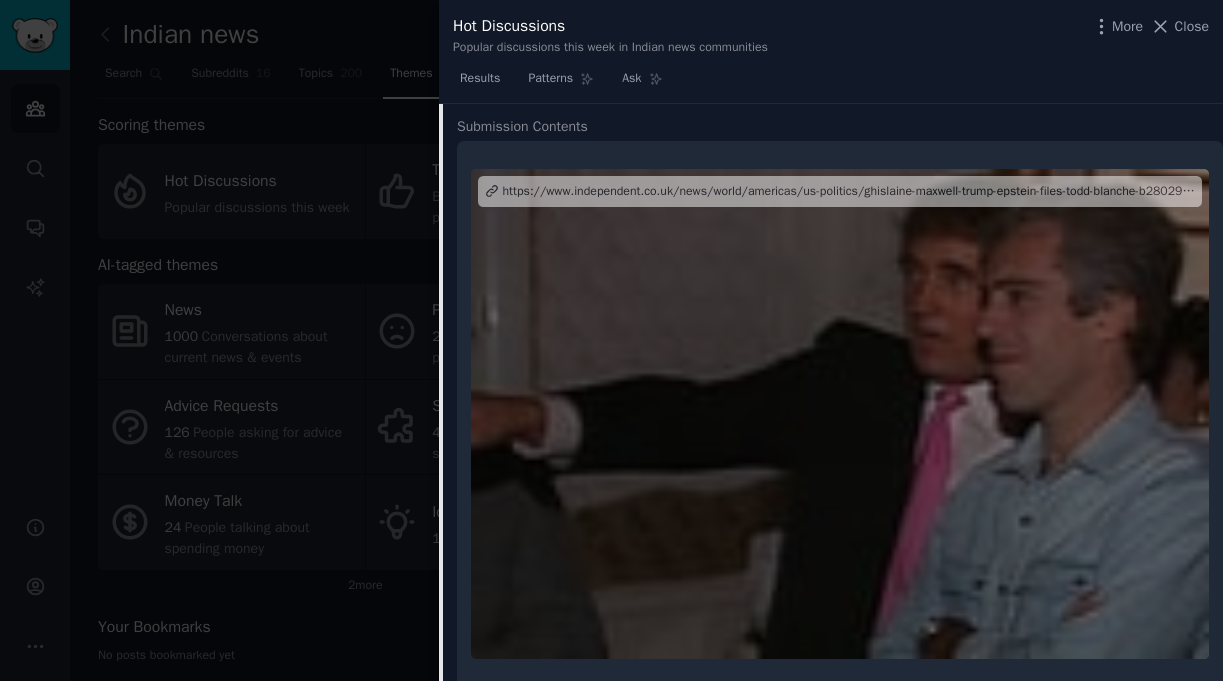 click at bounding box center [840, 414] 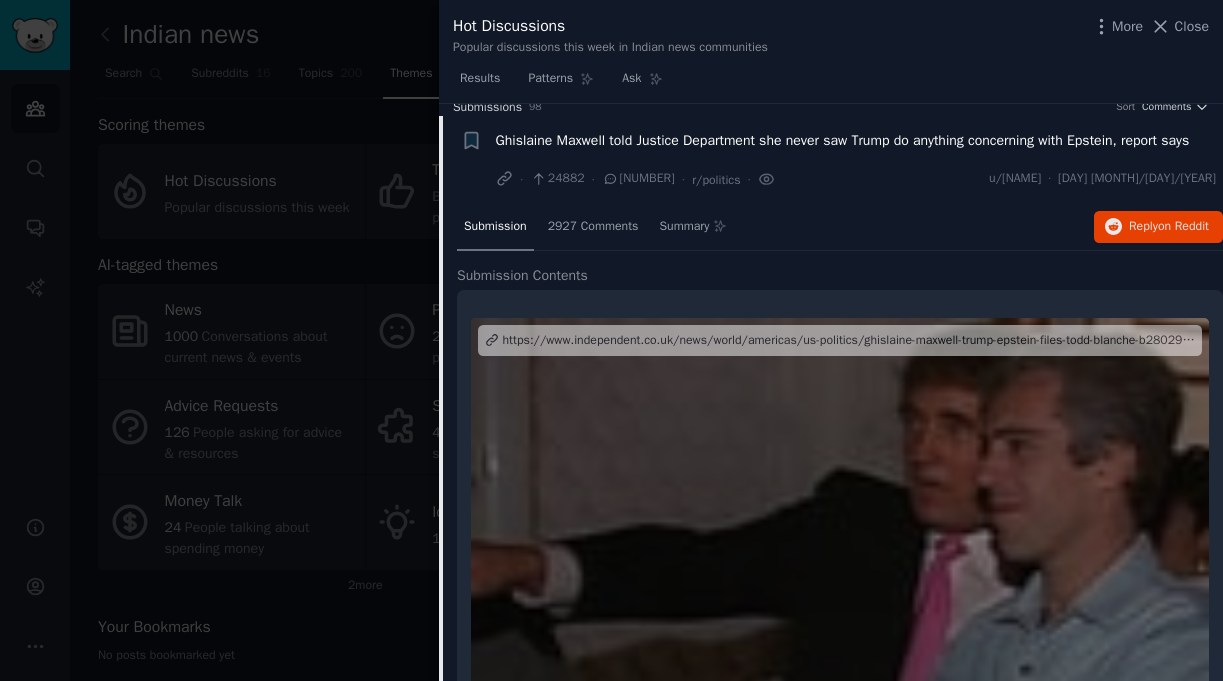 scroll, scrollTop: 19, scrollLeft: 0, axis: vertical 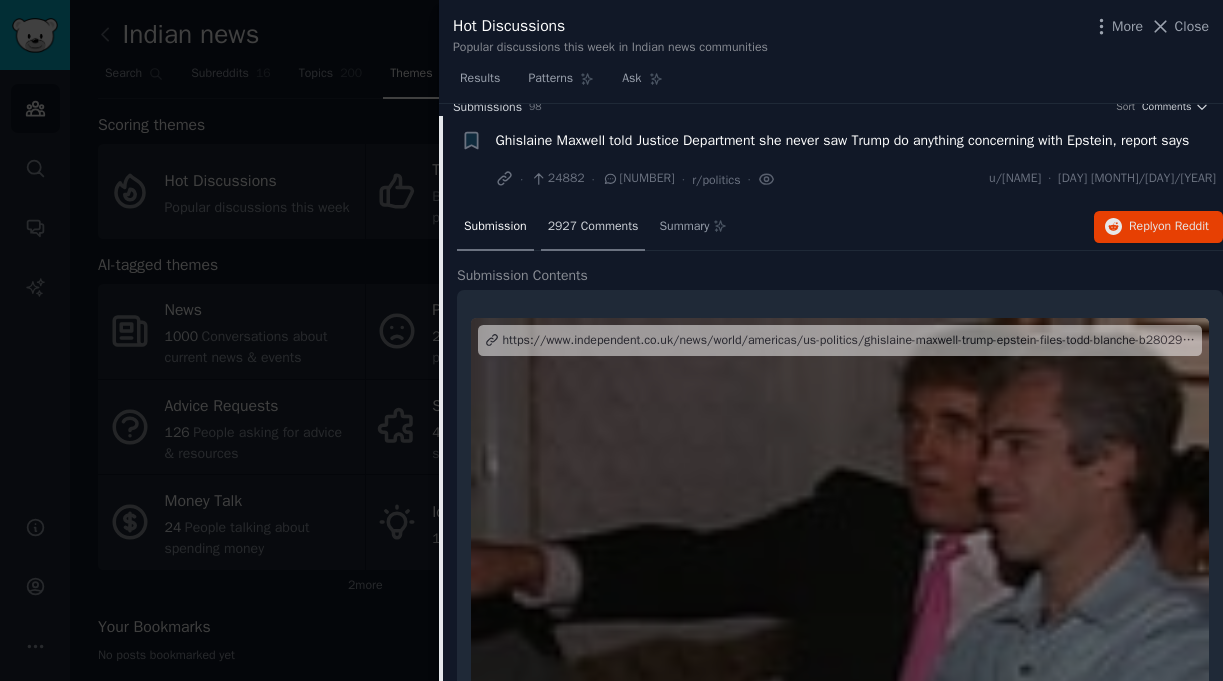 click on "2927 Comments" at bounding box center [593, 227] 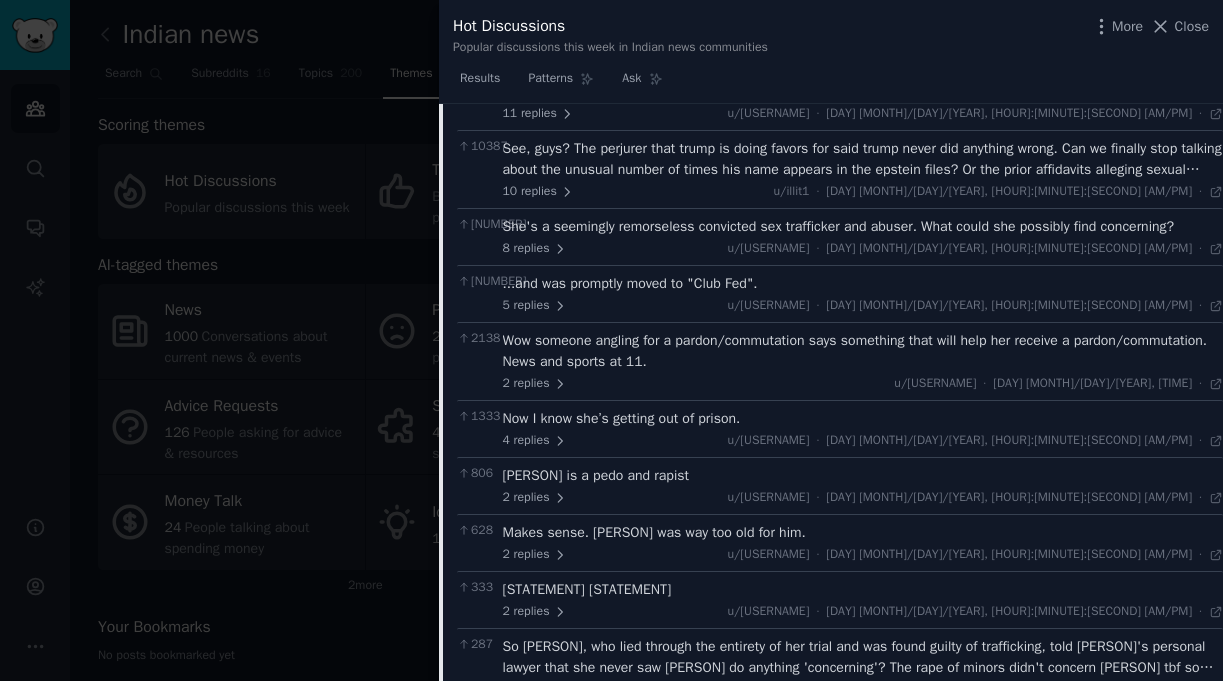 scroll, scrollTop: 237, scrollLeft: 0, axis: vertical 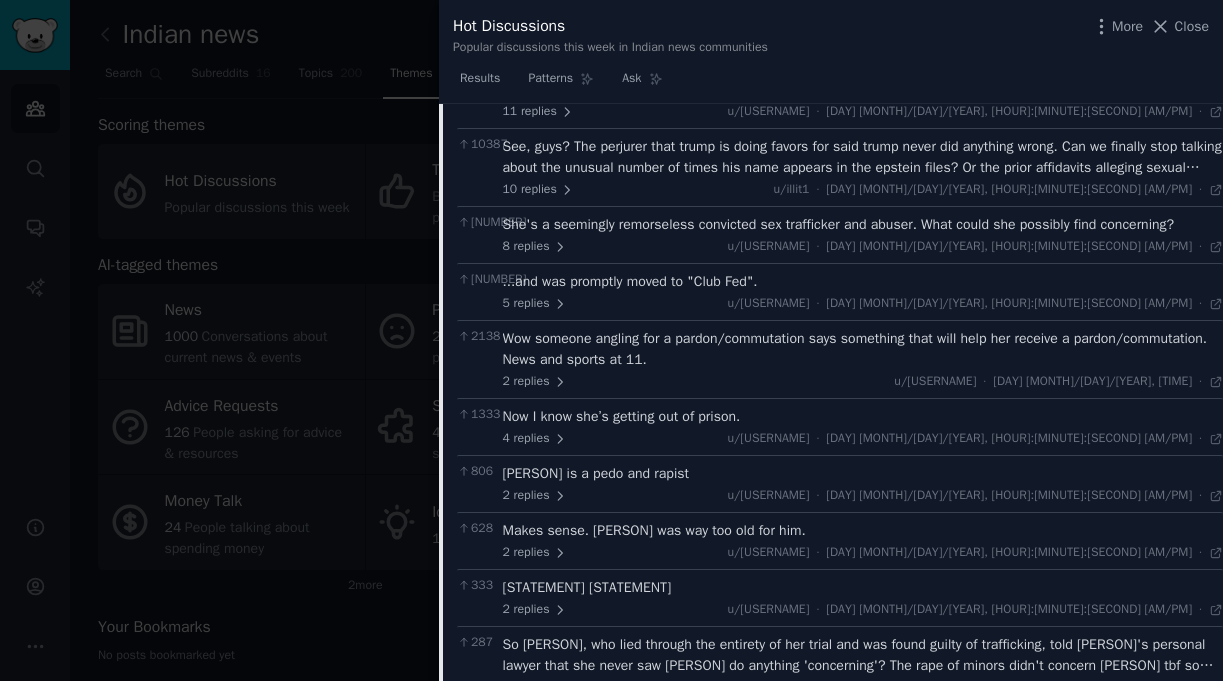 click on "See, guys? The perjurer that trump is doing favors for said trump never did anything wrong. Can we finally stop talking about the unusual number of times his name appears in the epstein files? Or the prior affidavits alleging sexual misconduct? Or the literal judgement of sexual misconduct? Or the numerous accusations spanning decades of uhhhhh, oh, right, sexual misconduct?" at bounding box center [863, 157] 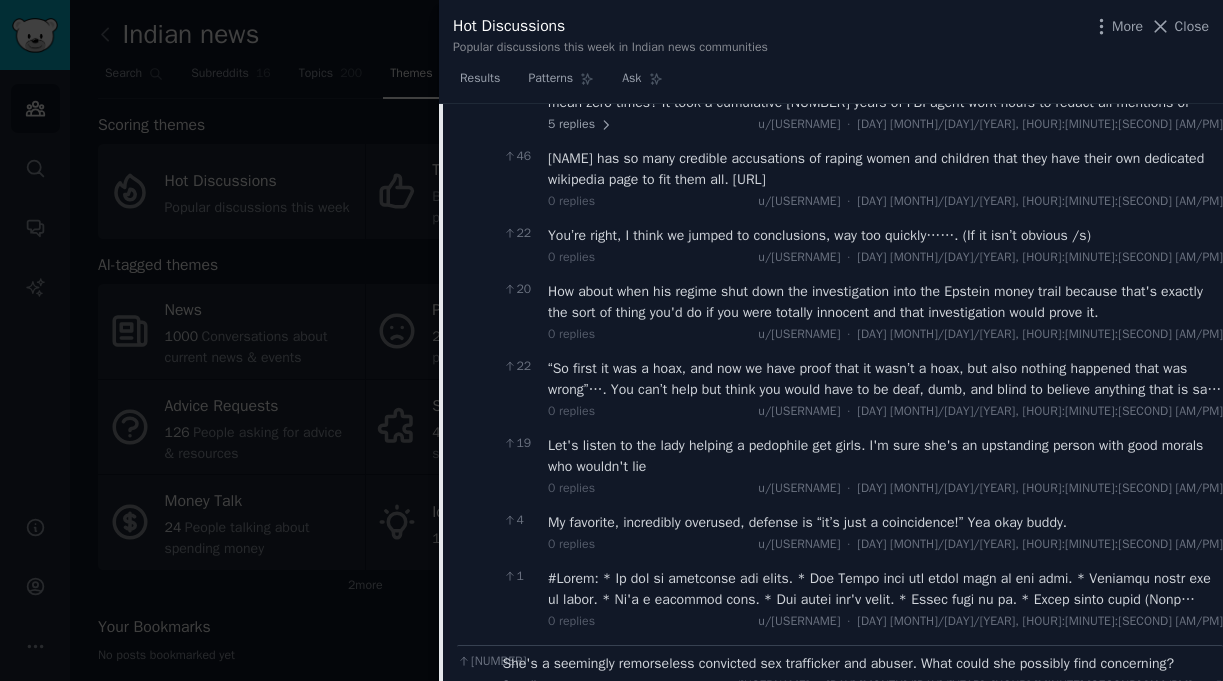 scroll, scrollTop: 535, scrollLeft: 0, axis: vertical 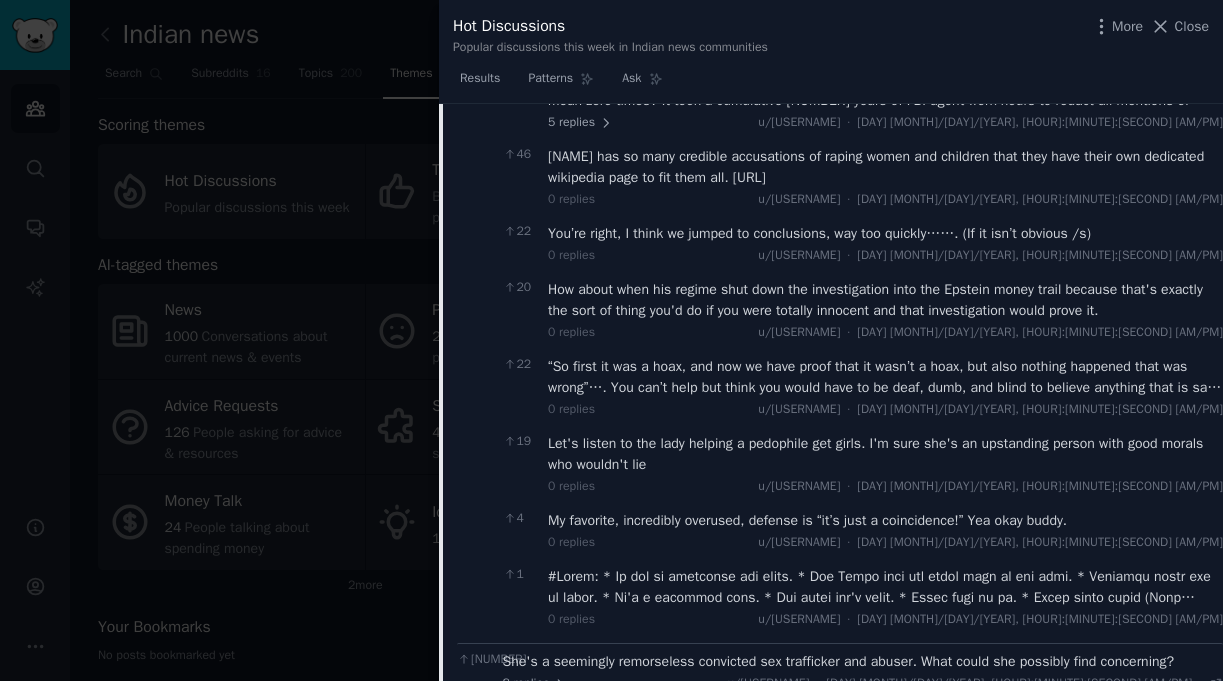 click on ">Can we finally stop talking about the unusual number of times his name appears in the epstein files?
You mean zero times? It took a cumulative **42 years** of FBI agent work-hours to redact all mentions of Trump in the evidence, so now he's in the Epstein files zero times." at bounding box center [885, 90] 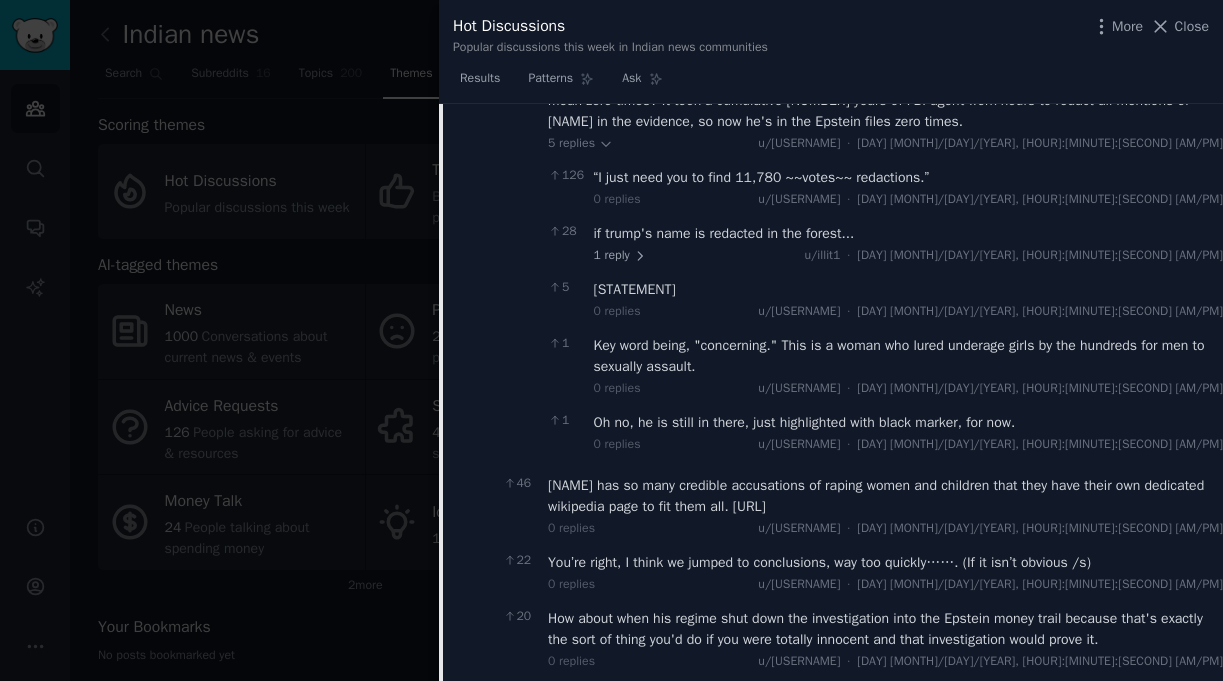 click on ">Can we finally stop talking about the unusual number of times his name appears in the epstein files?
You mean zero times? It took a cumulative **42 years** of FBI agent work-hours to redact all mentions of Trump in the evidence, so now he's in the Epstein files zero times." at bounding box center [885, 100] 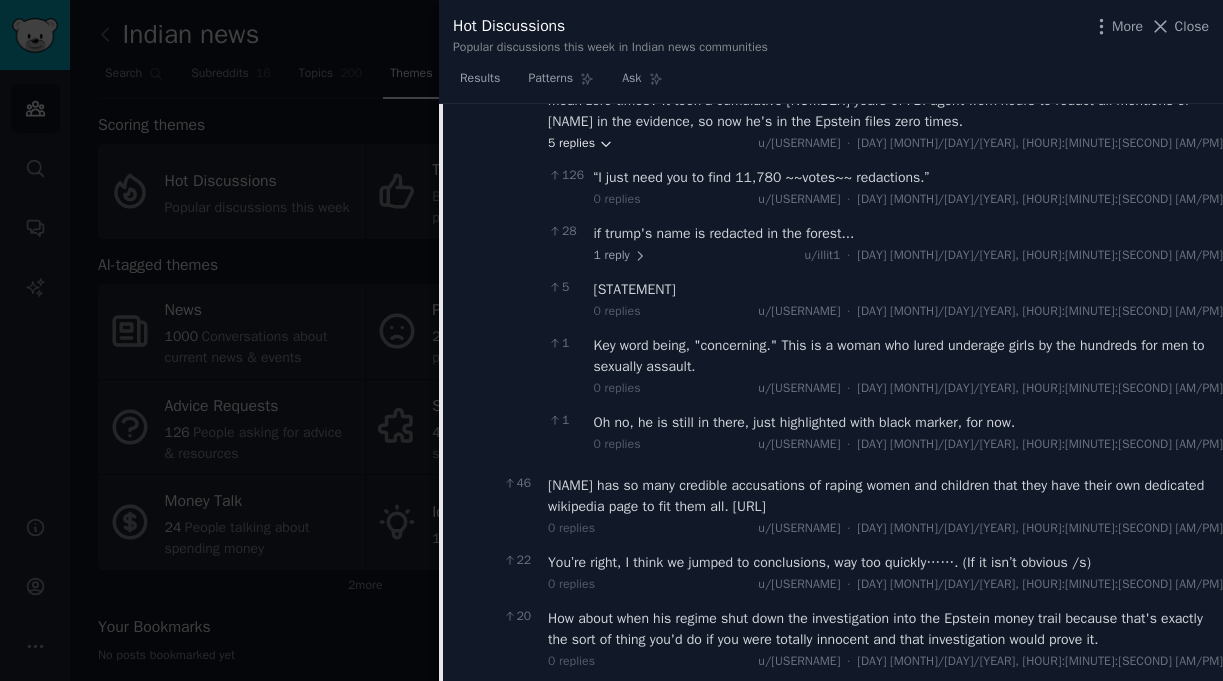 click 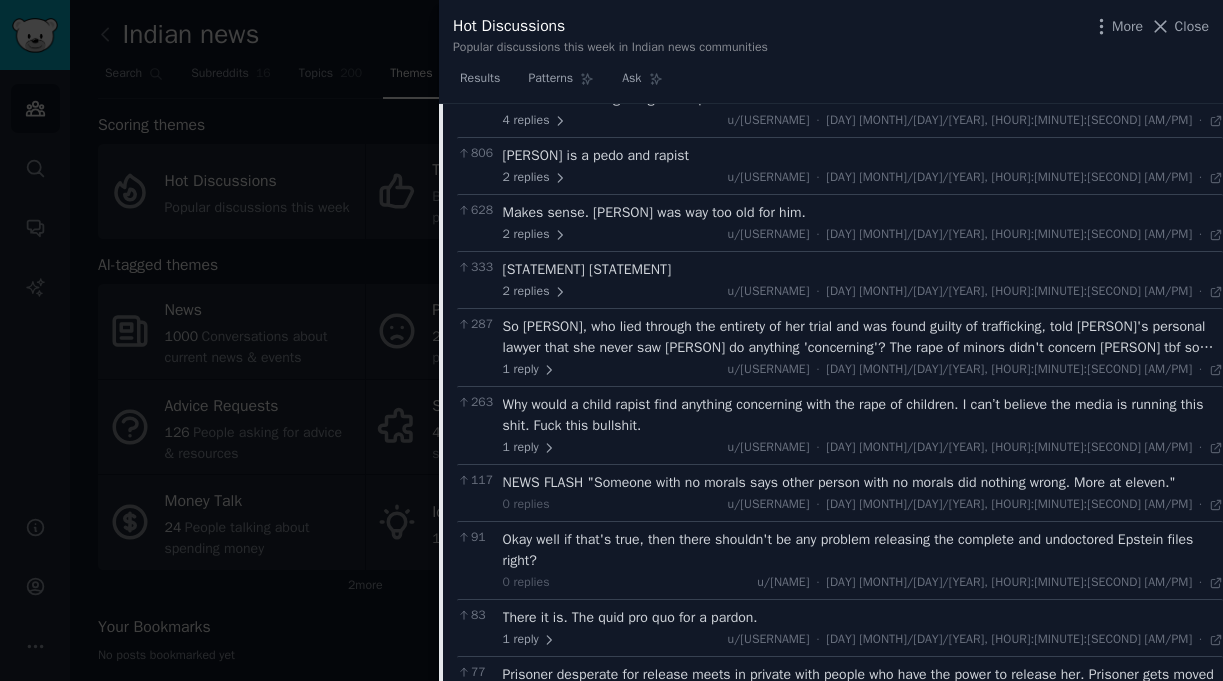 scroll, scrollTop: 824, scrollLeft: 0, axis: vertical 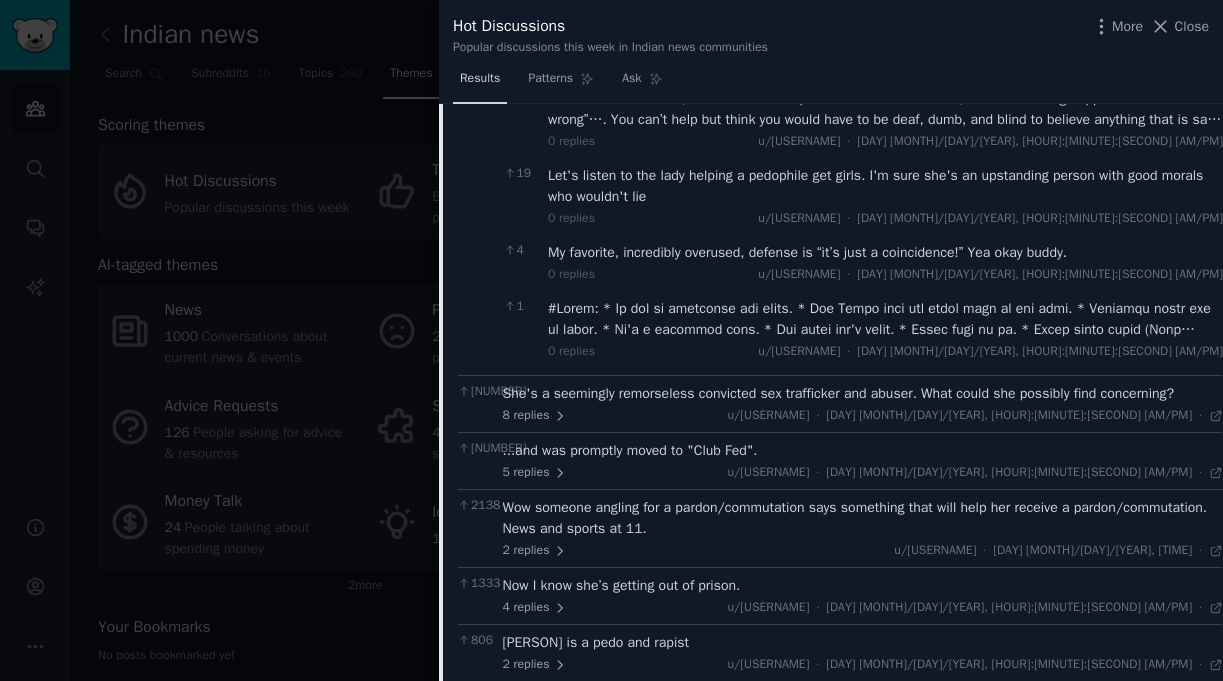 click on "Results" at bounding box center [480, 79] 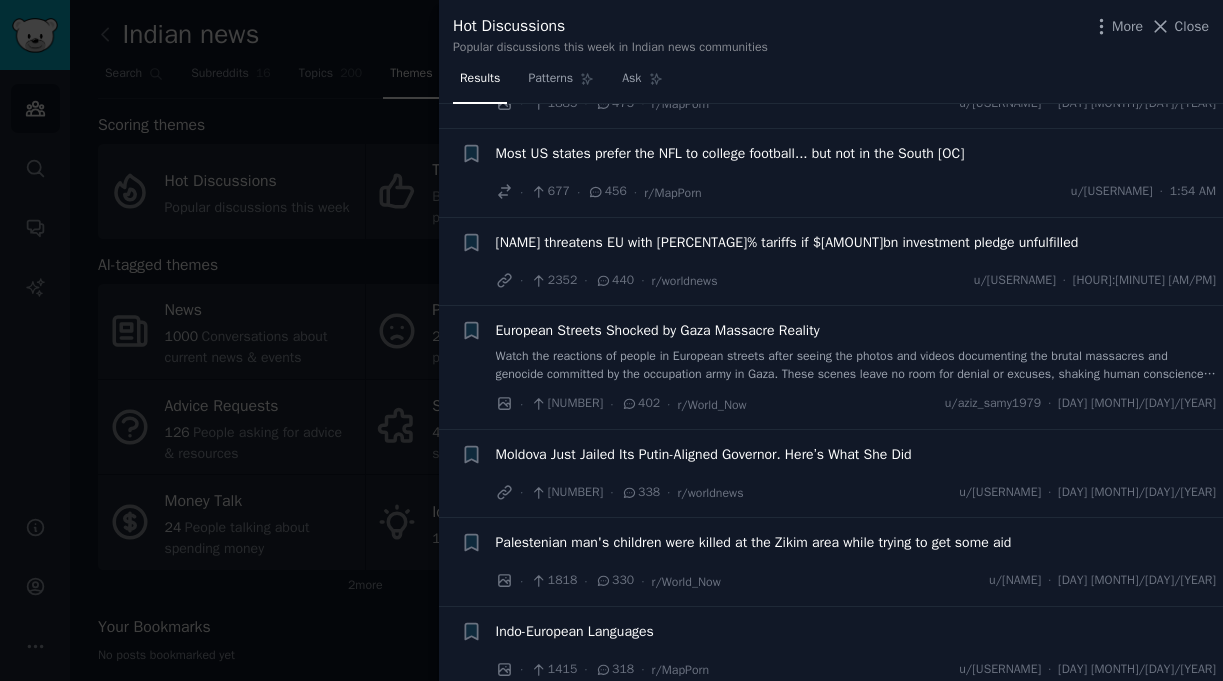 scroll, scrollTop: 1069, scrollLeft: 0, axis: vertical 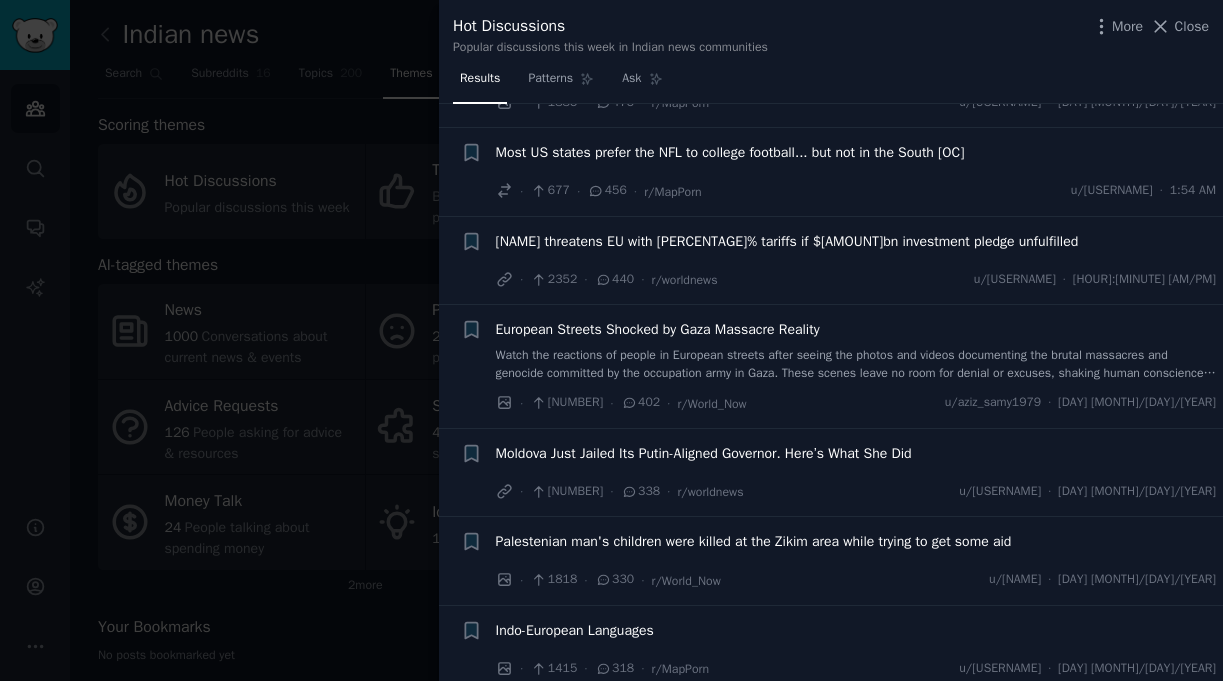 click on "[PERSON] threatens EU with 35% tariffs if $600bn investment pledge unfulfilled" at bounding box center (787, 241) 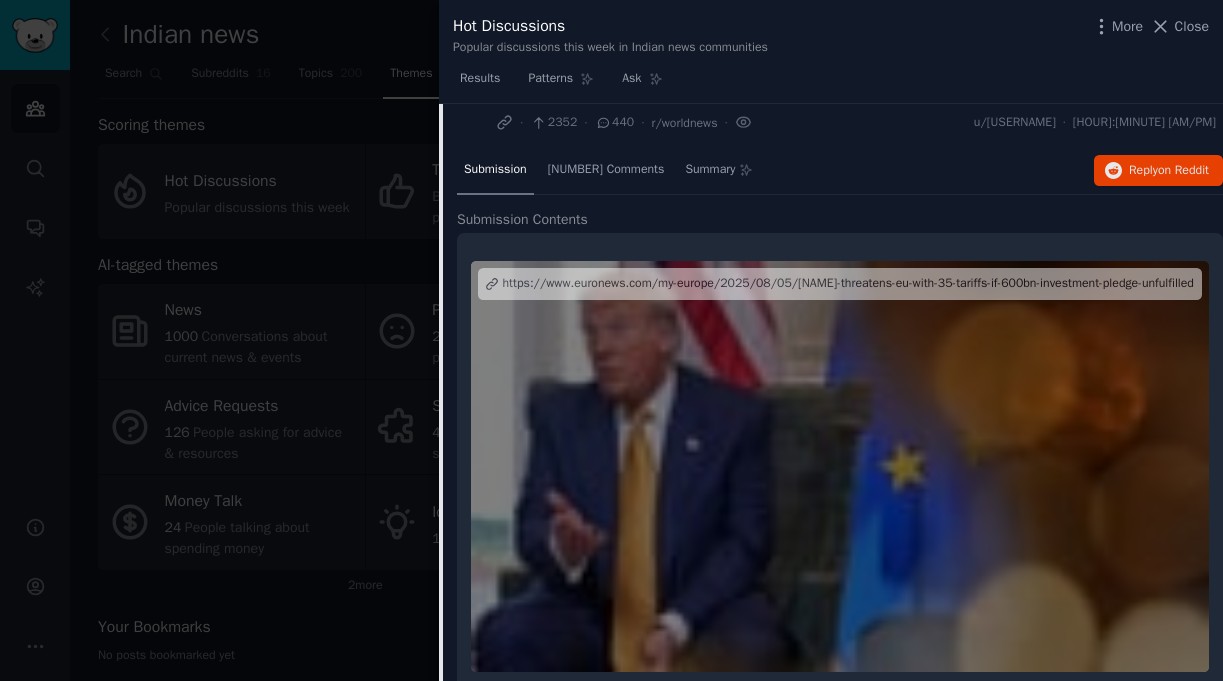 scroll, scrollTop: 1337, scrollLeft: 0, axis: vertical 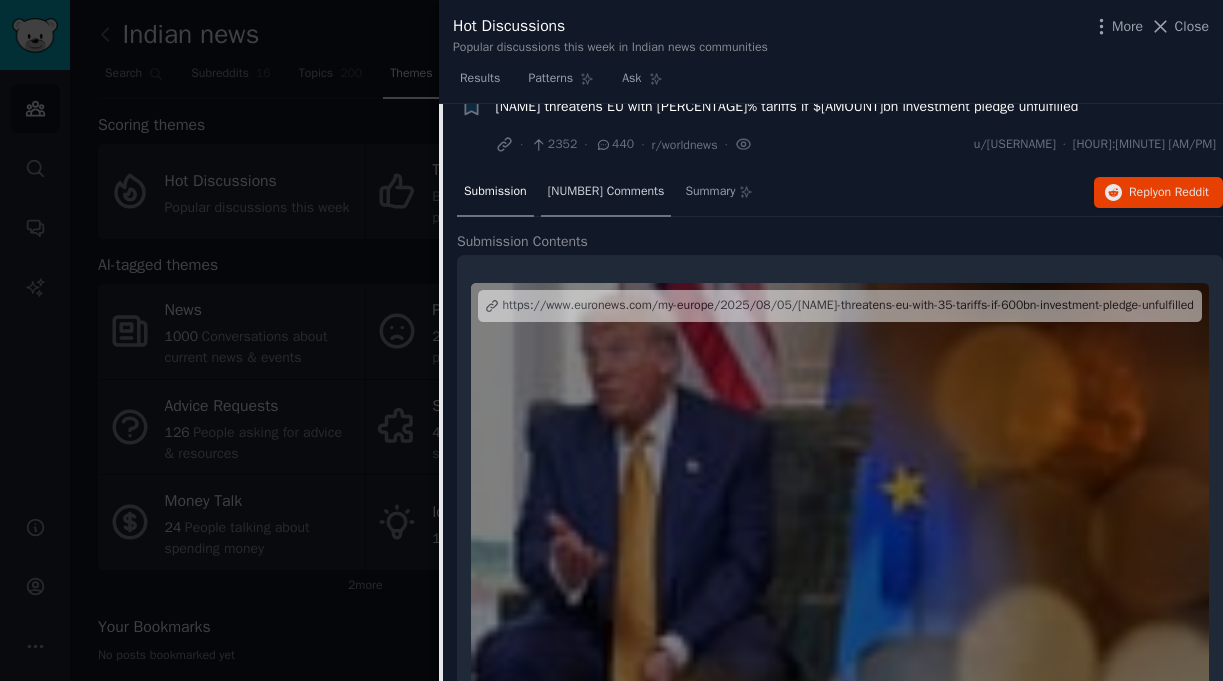 click on "440 Comments" at bounding box center [606, 193] 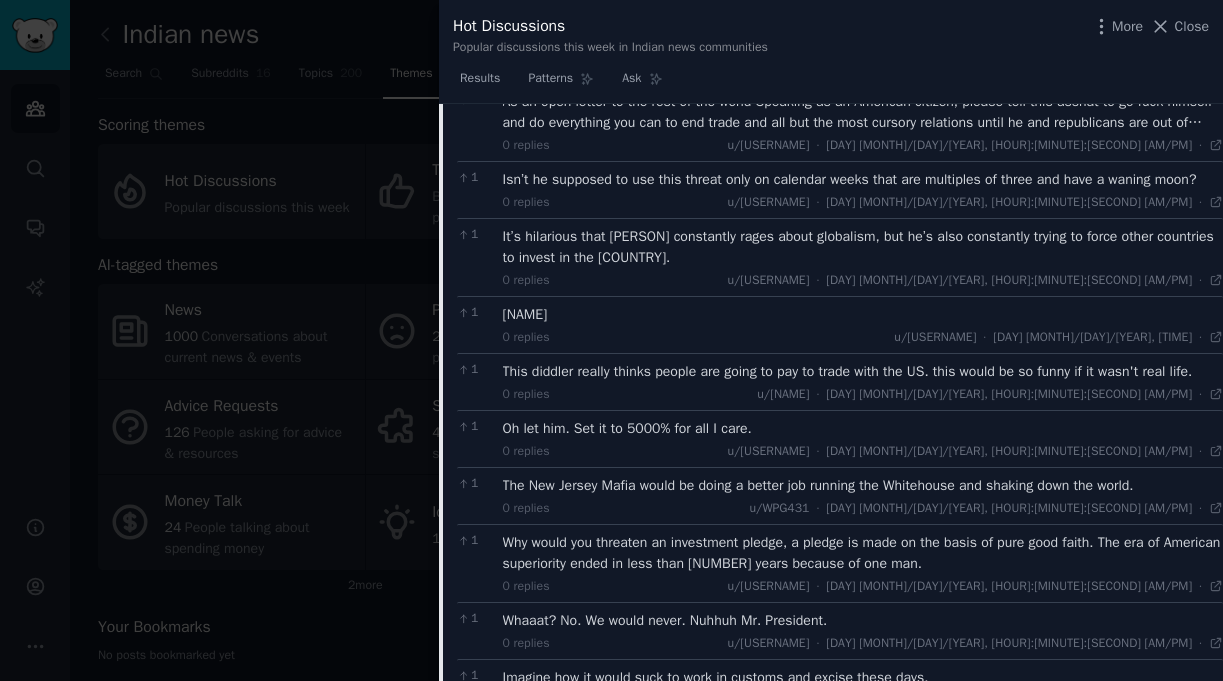 scroll, scrollTop: 7423, scrollLeft: 0, axis: vertical 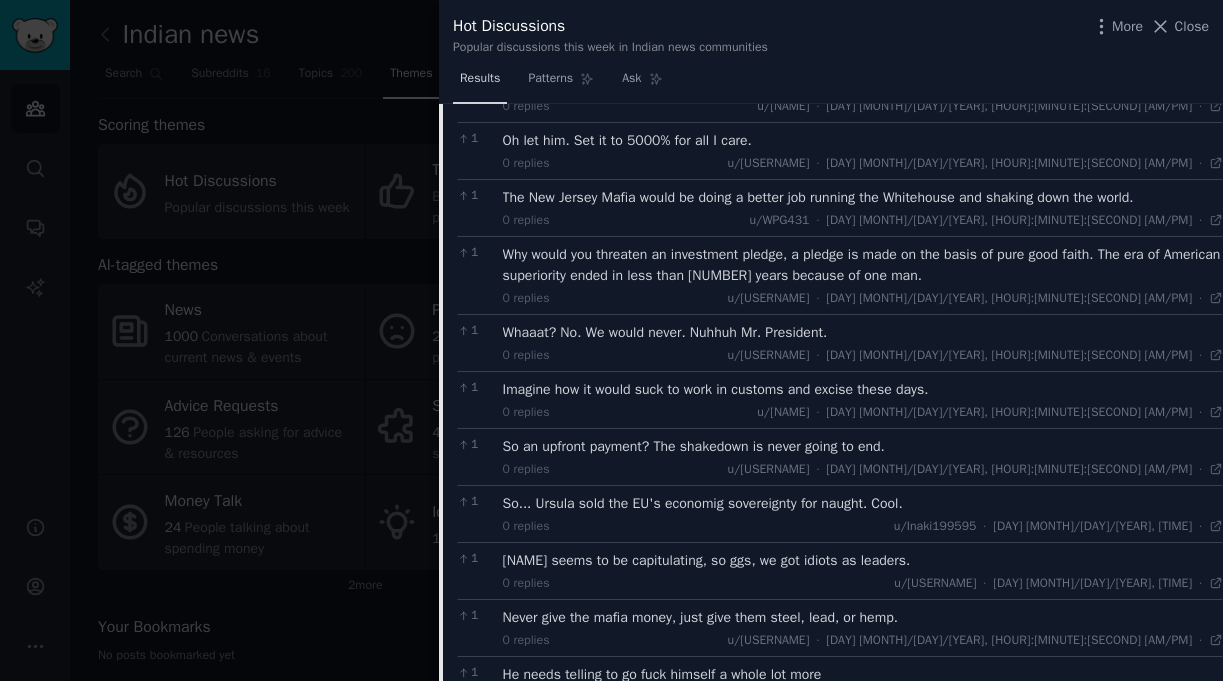 click on "Results" at bounding box center (480, 83) 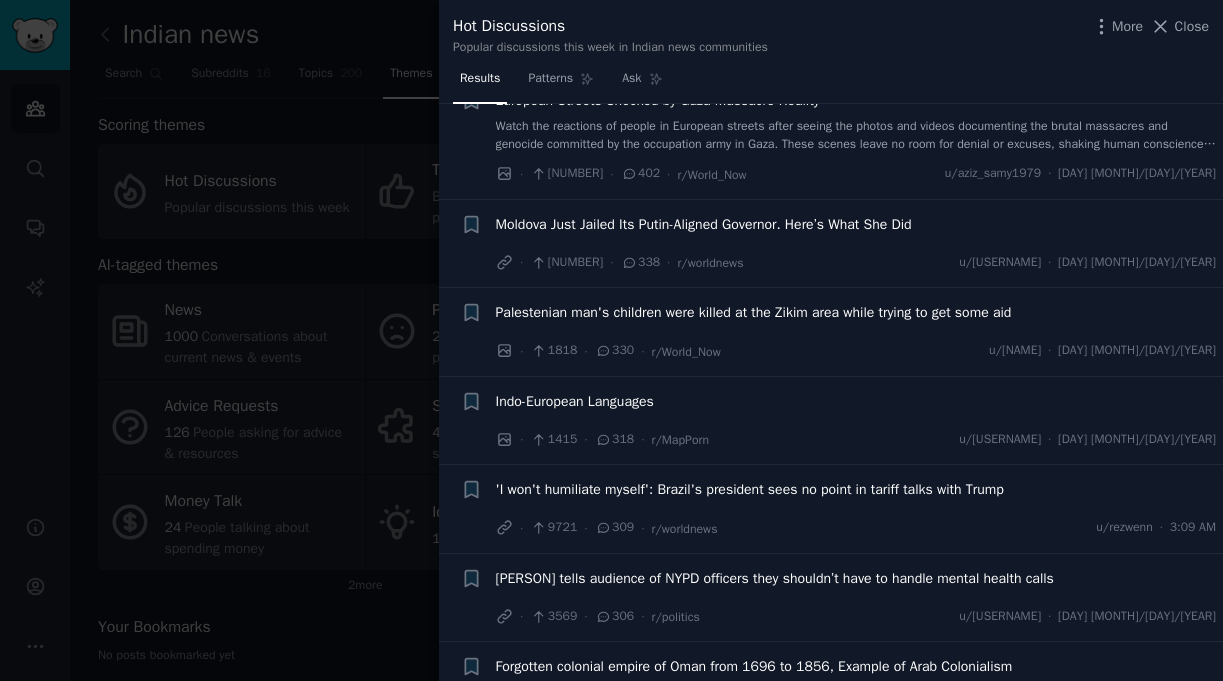 scroll, scrollTop: 1302, scrollLeft: 0, axis: vertical 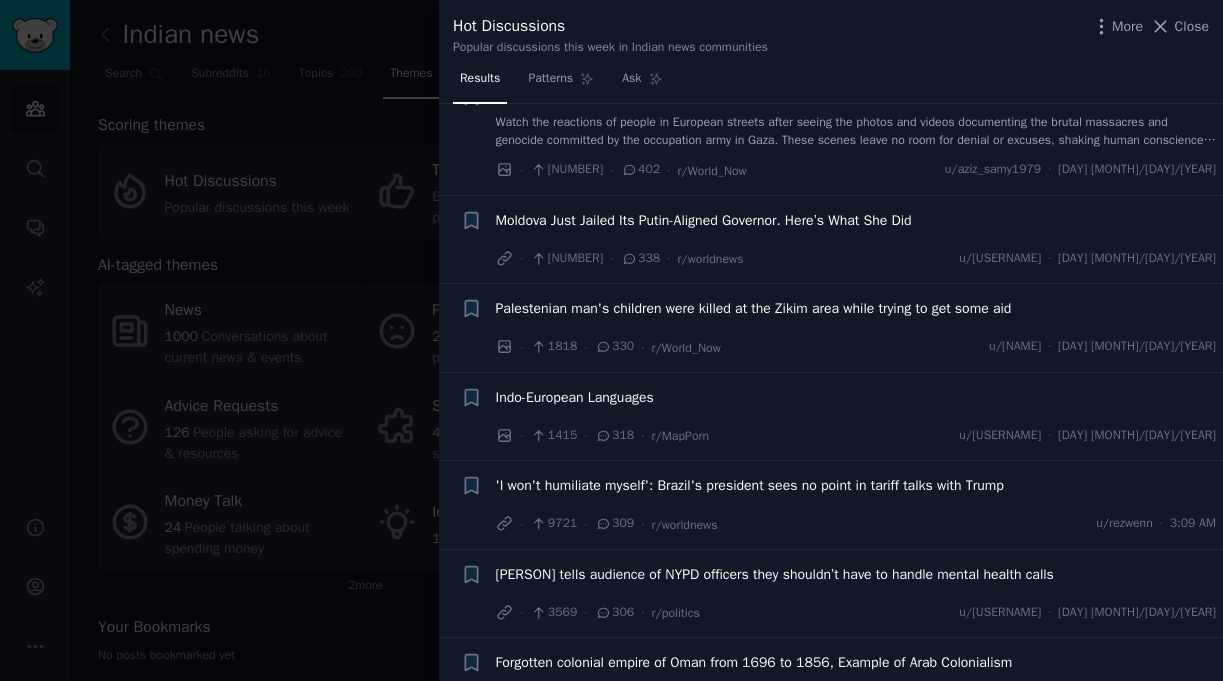 click on "Moldova Just Jailed Its Putin-Aligned Governor. Here’s What She Did" at bounding box center [704, 220] 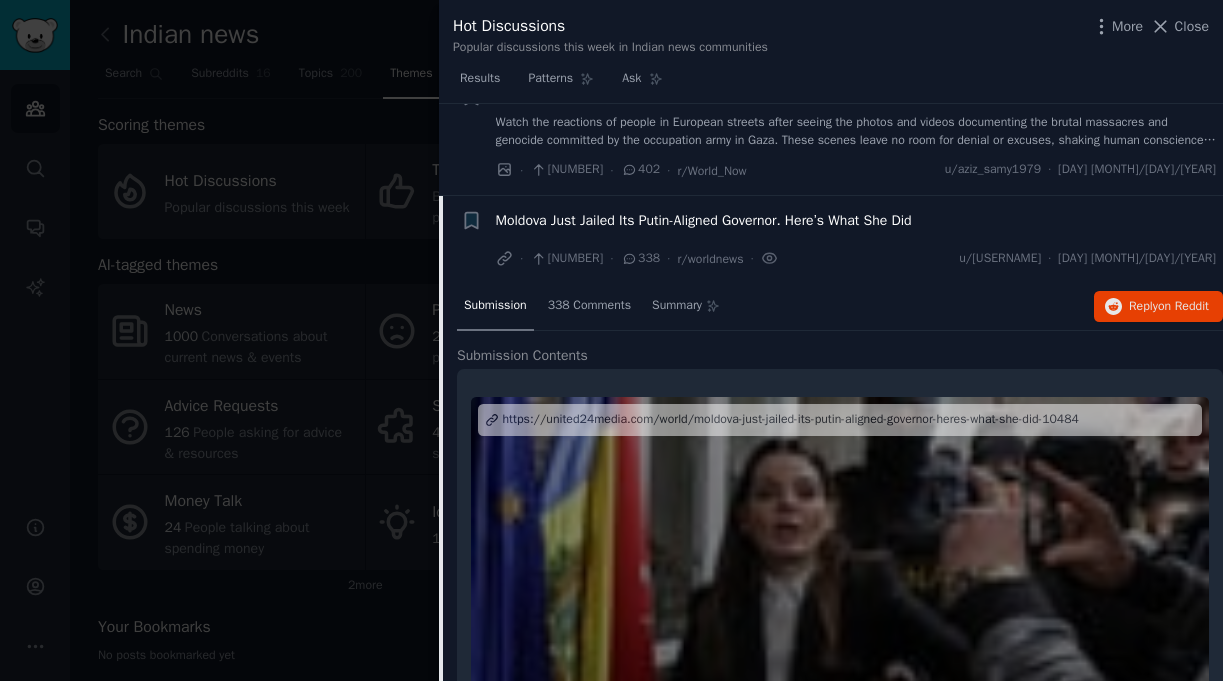 scroll, scrollTop: 1414, scrollLeft: 0, axis: vertical 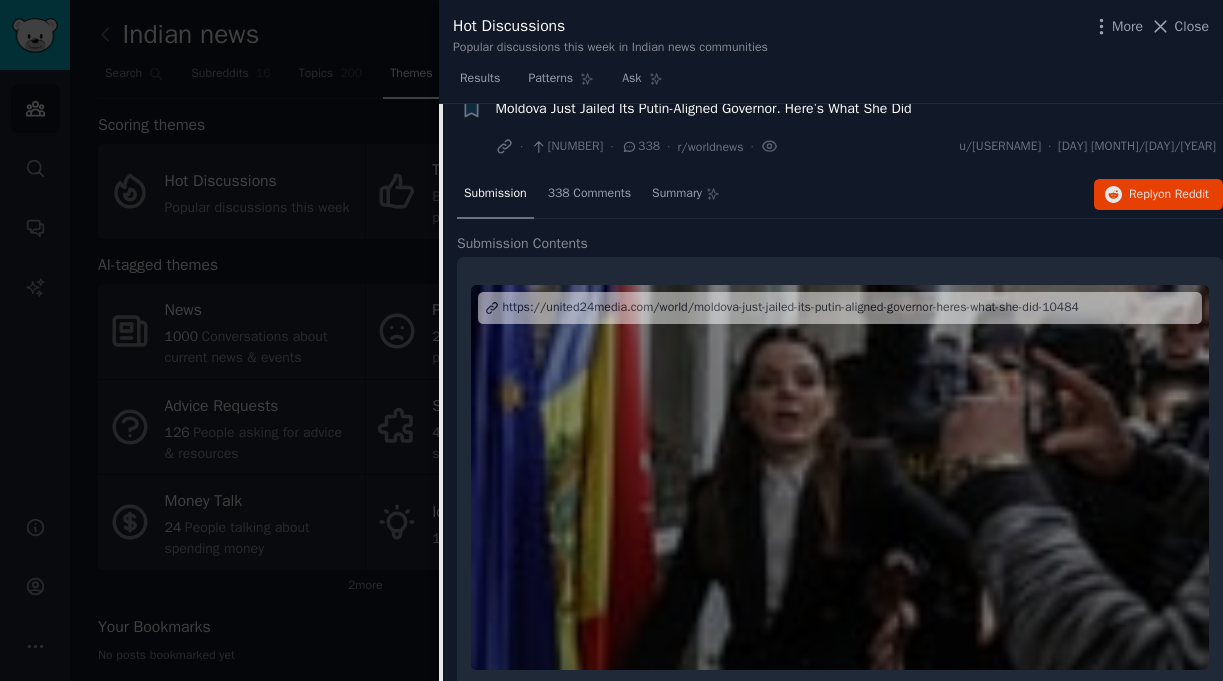 click on "Moldova Just Jailed Its Putin-Aligned Governor. Here’s What She Did" at bounding box center (704, 108) 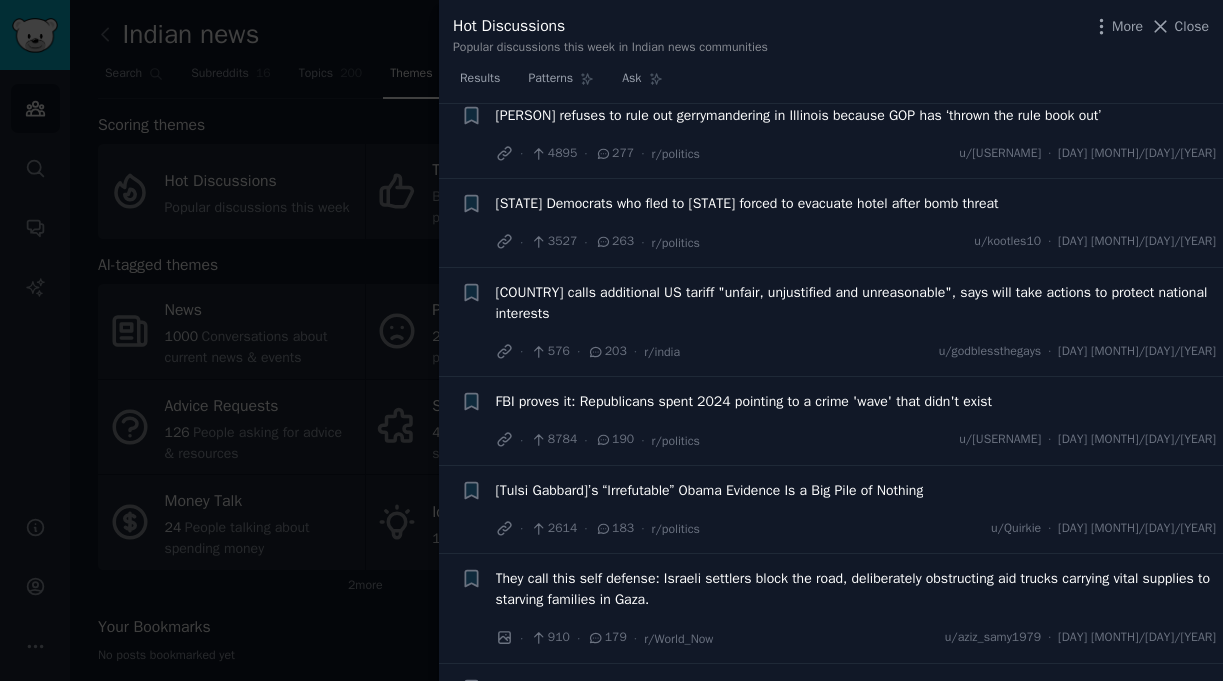scroll, scrollTop: 1945, scrollLeft: 0, axis: vertical 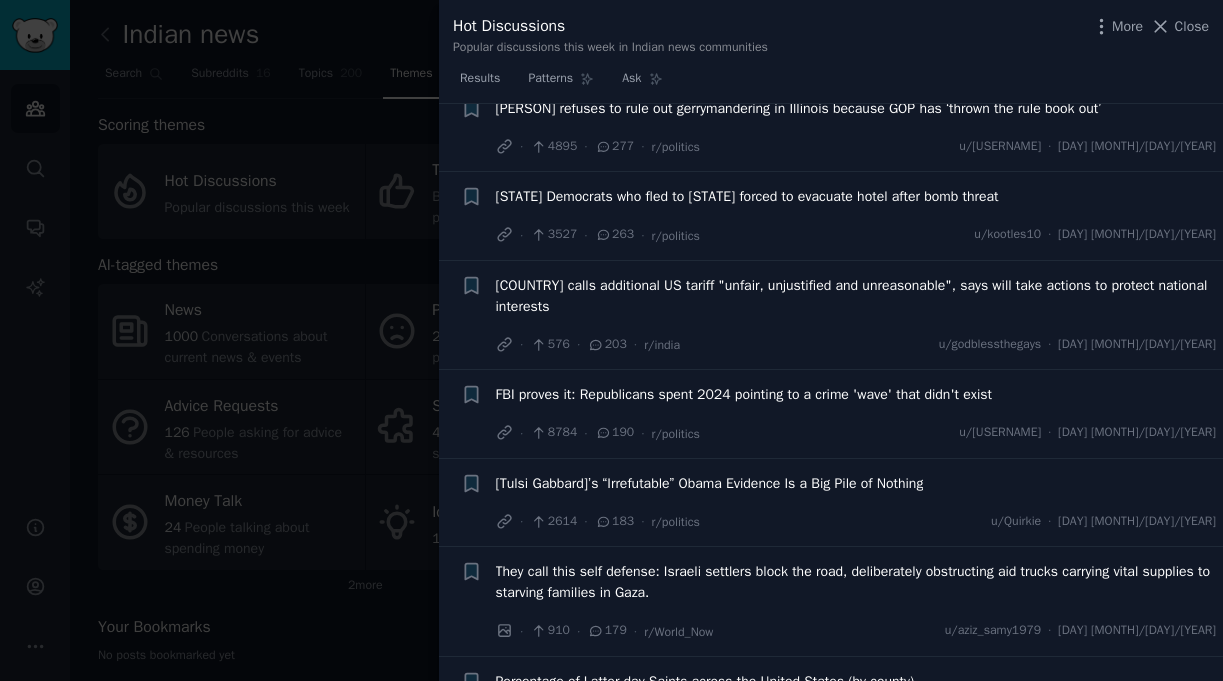 click on "+ JB Pritzker refuses to rule out gerrymandering in Illinois because GOP has ‘thrown the rule book out’ · 4895 · 277 · r/politics u/DevinGraysonShirk · Wed 6/8/2025" at bounding box center [831, 128] 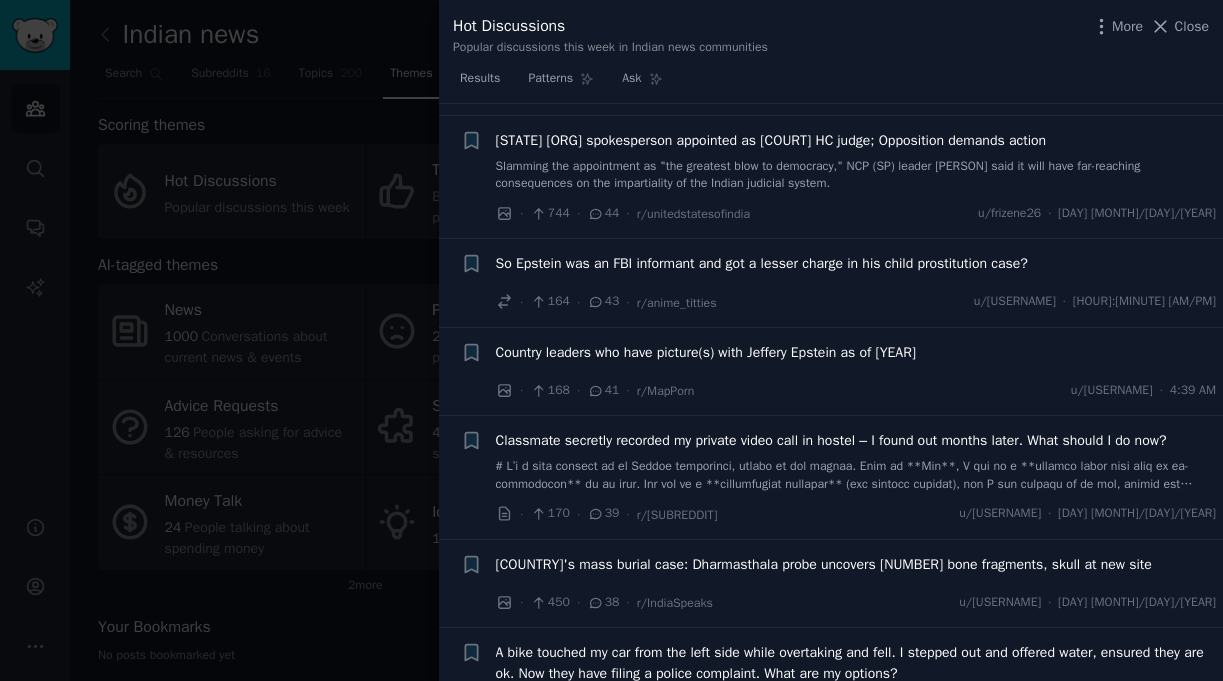 scroll, scrollTop: 5259, scrollLeft: 0, axis: vertical 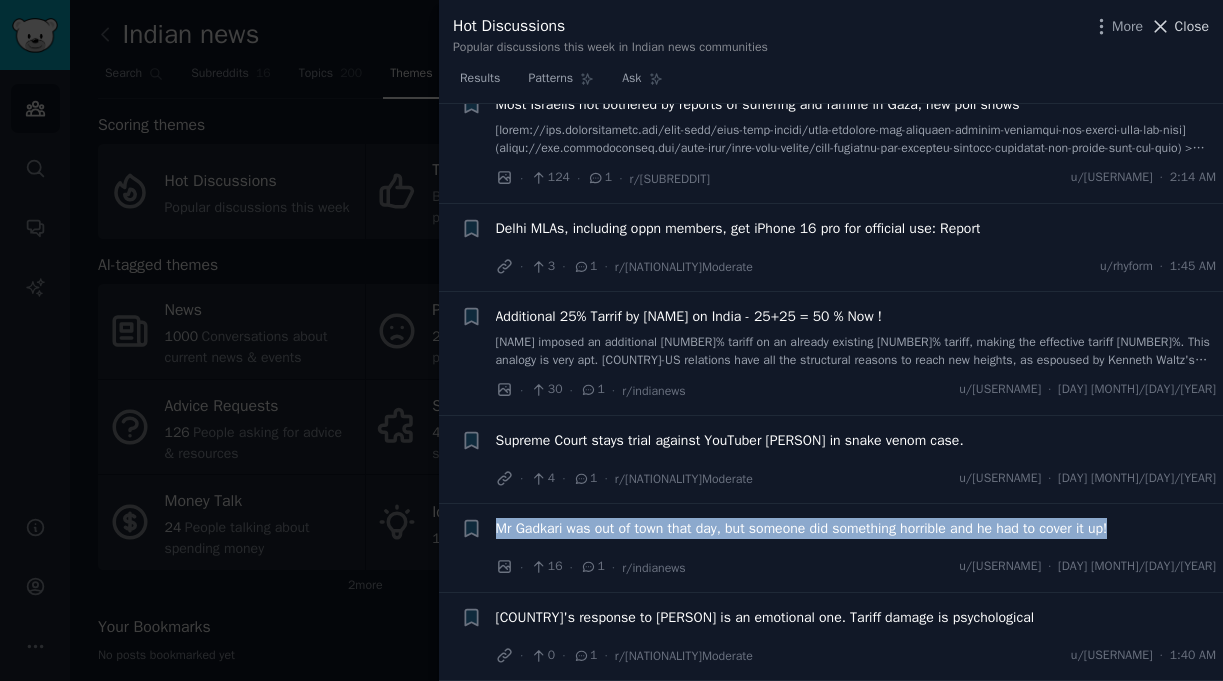 click 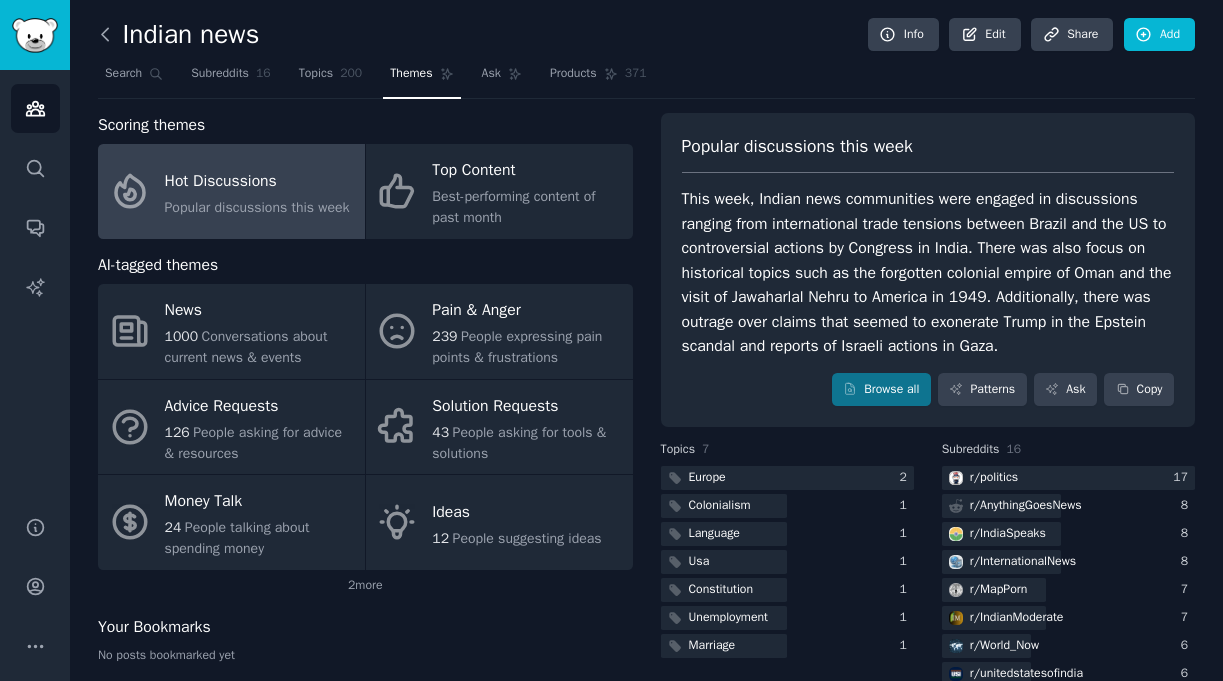 click 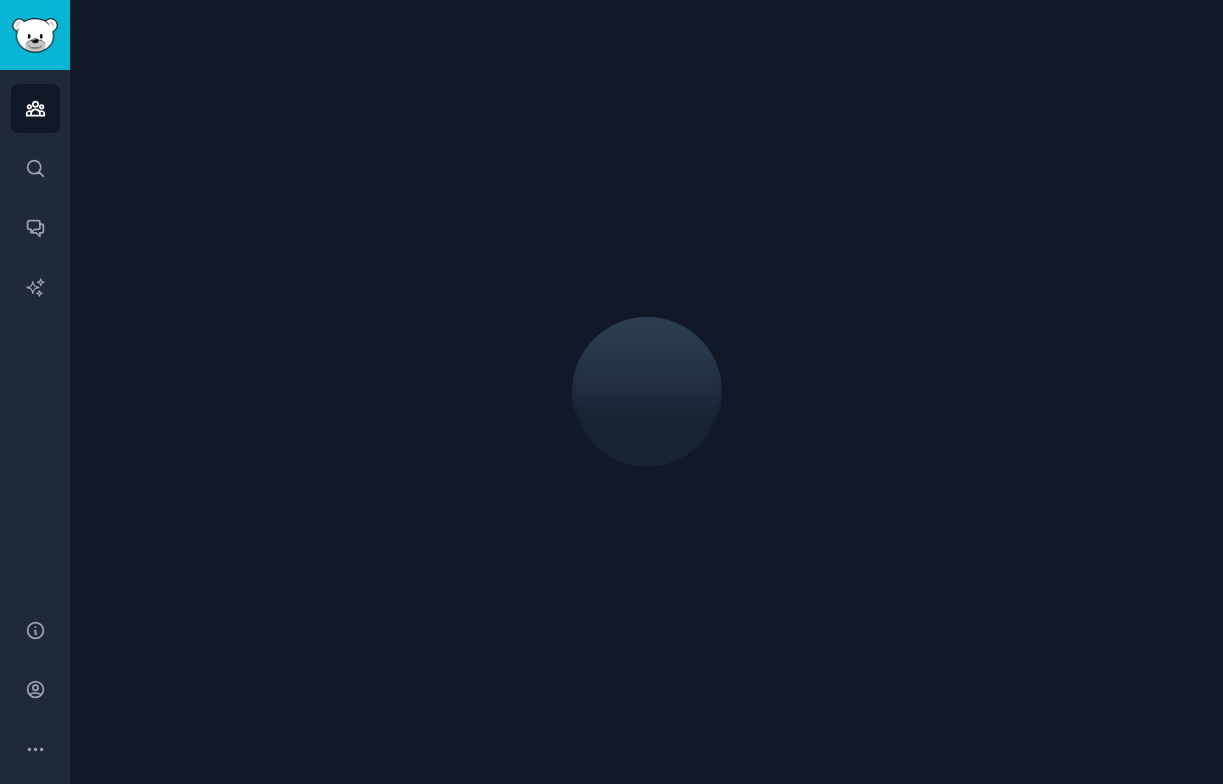scroll, scrollTop: 0, scrollLeft: 0, axis: both 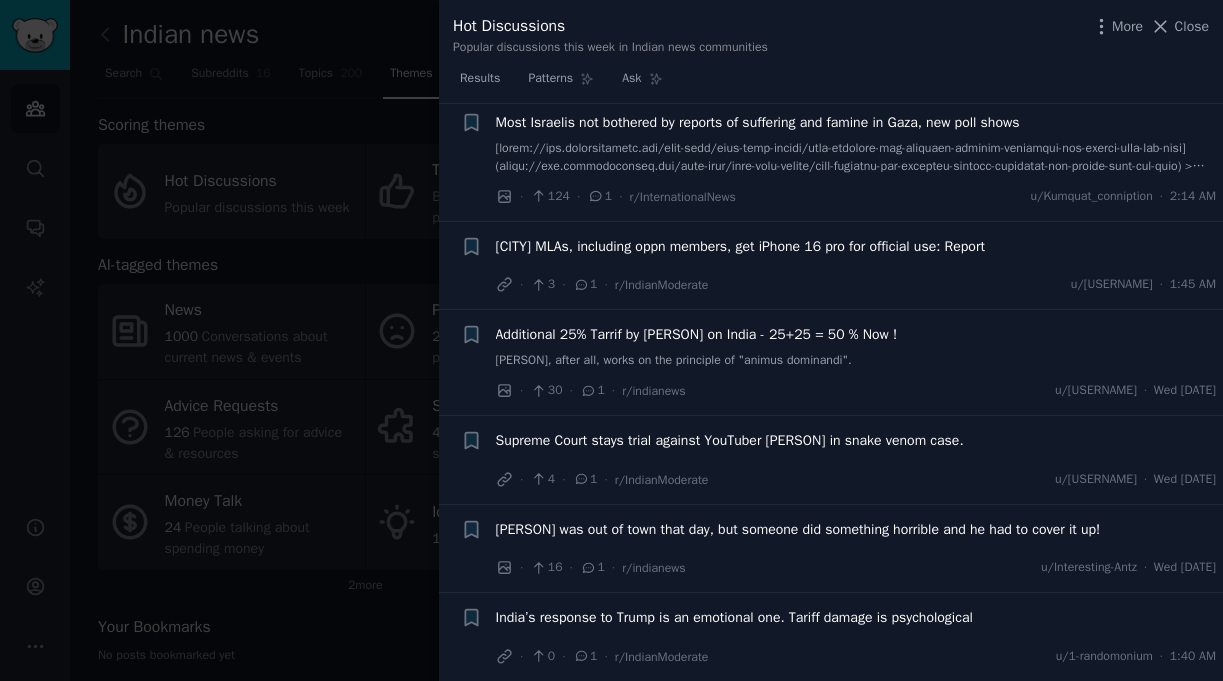 type 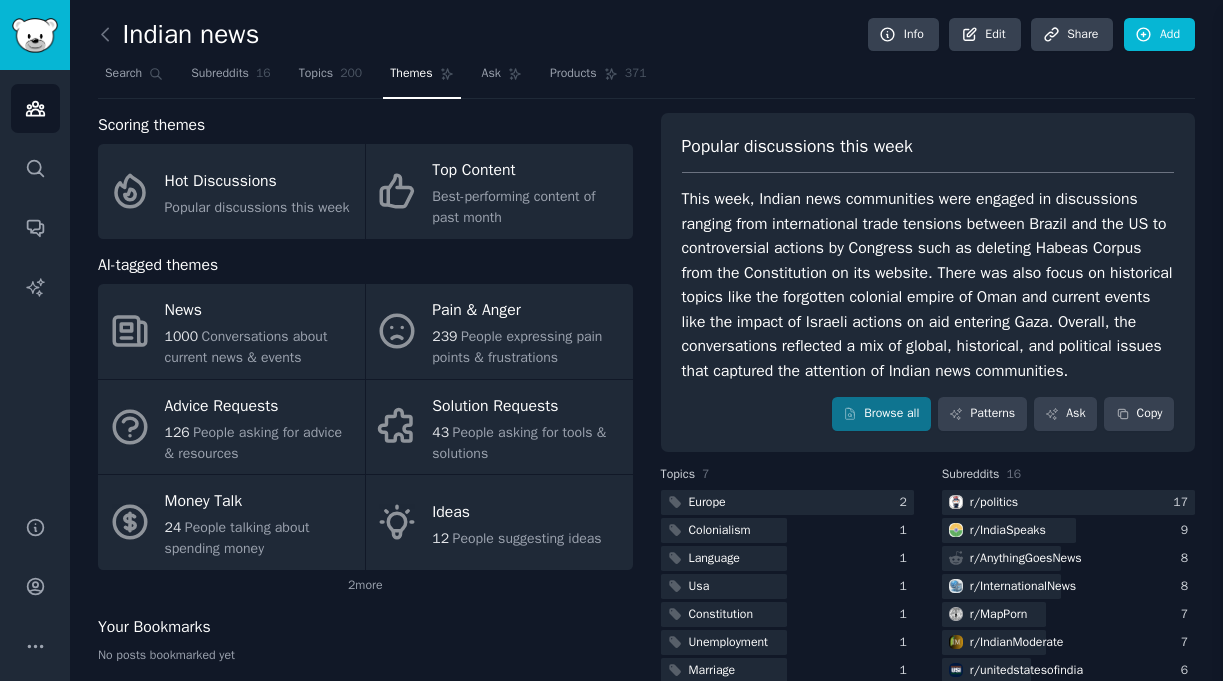scroll, scrollTop: 0, scrollLeft: 0, axis: both 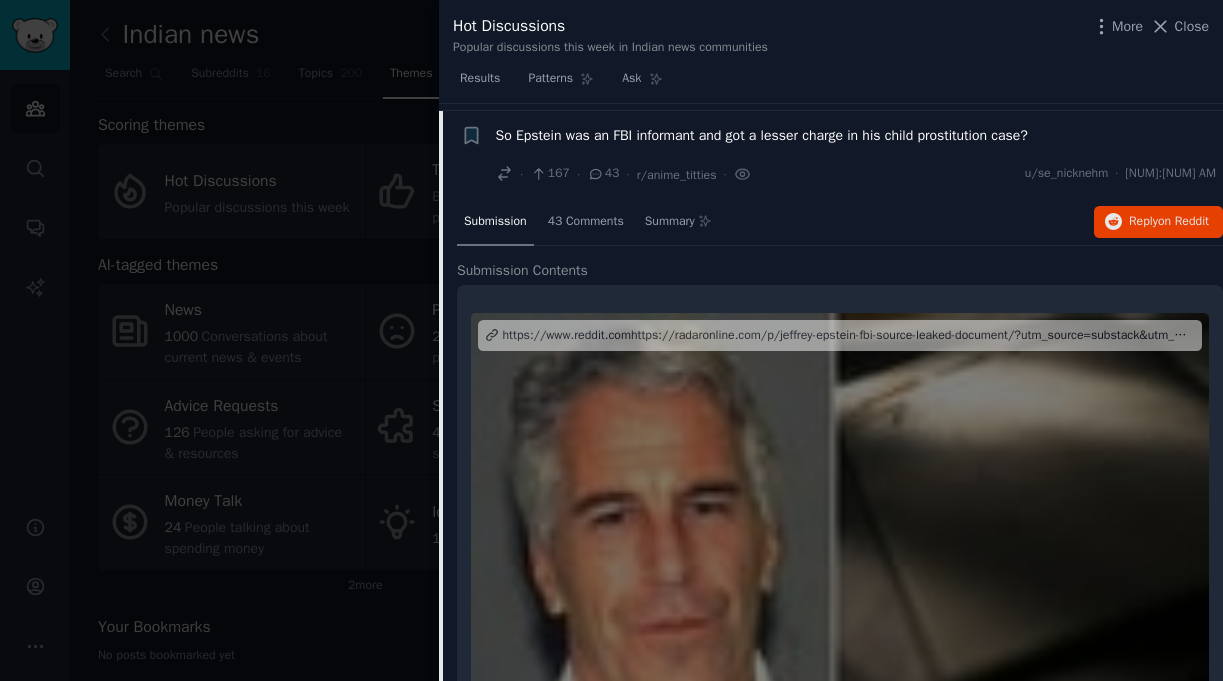 click on "https://www.reddit.comhttps://radaronline.com/p/jeffrey-epstein-fbi-source-leaked-document/?utm_source=substack&utm_medium=email" at bounding box center [849, 336] 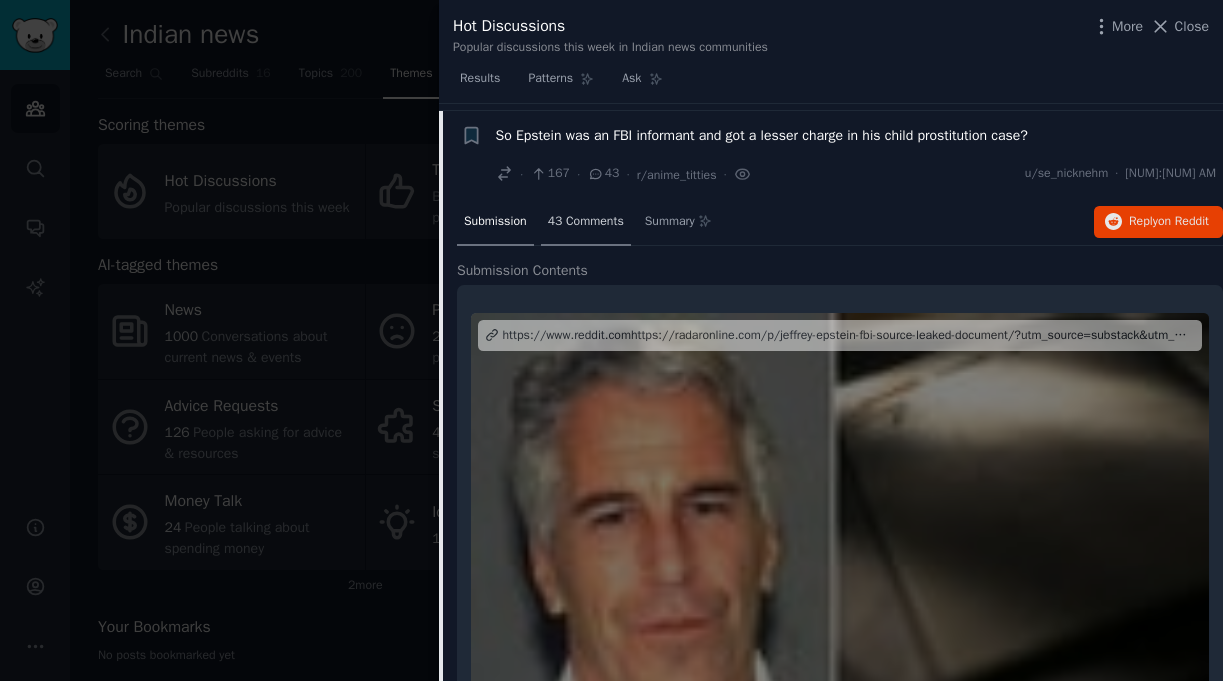 click on "43 Comments" at bounding box center [586, 223] 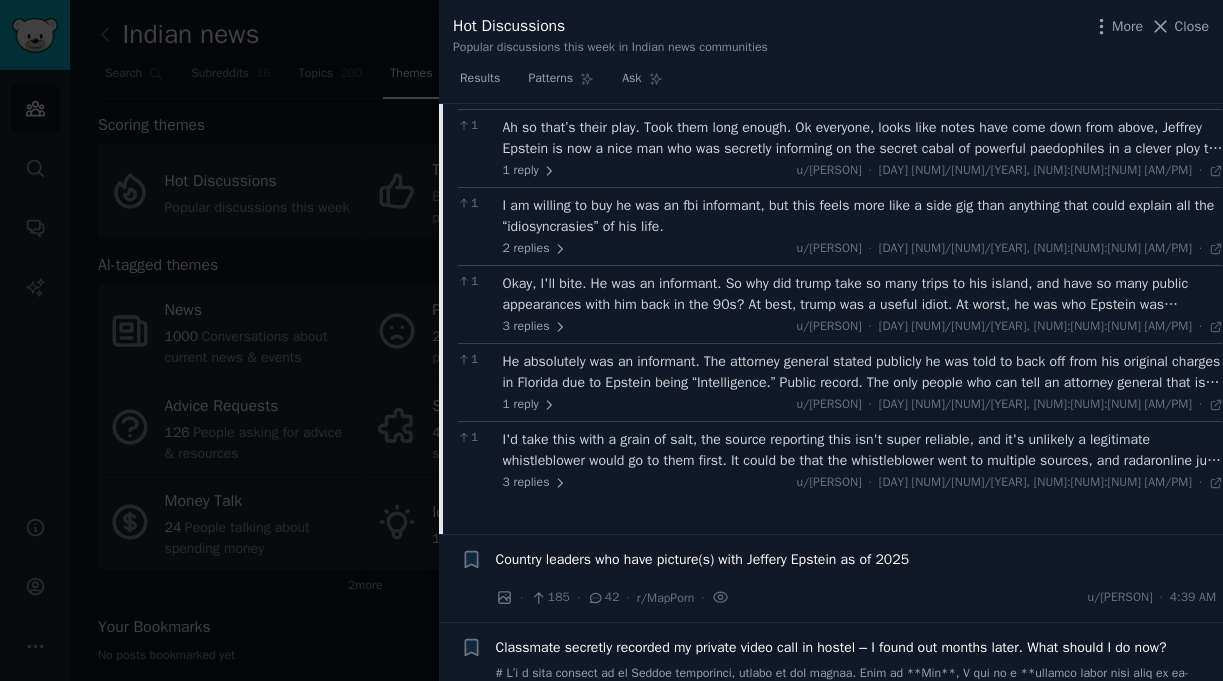 scroll, scrollTop: 5537, scrollLeft: 0, axis: vertical 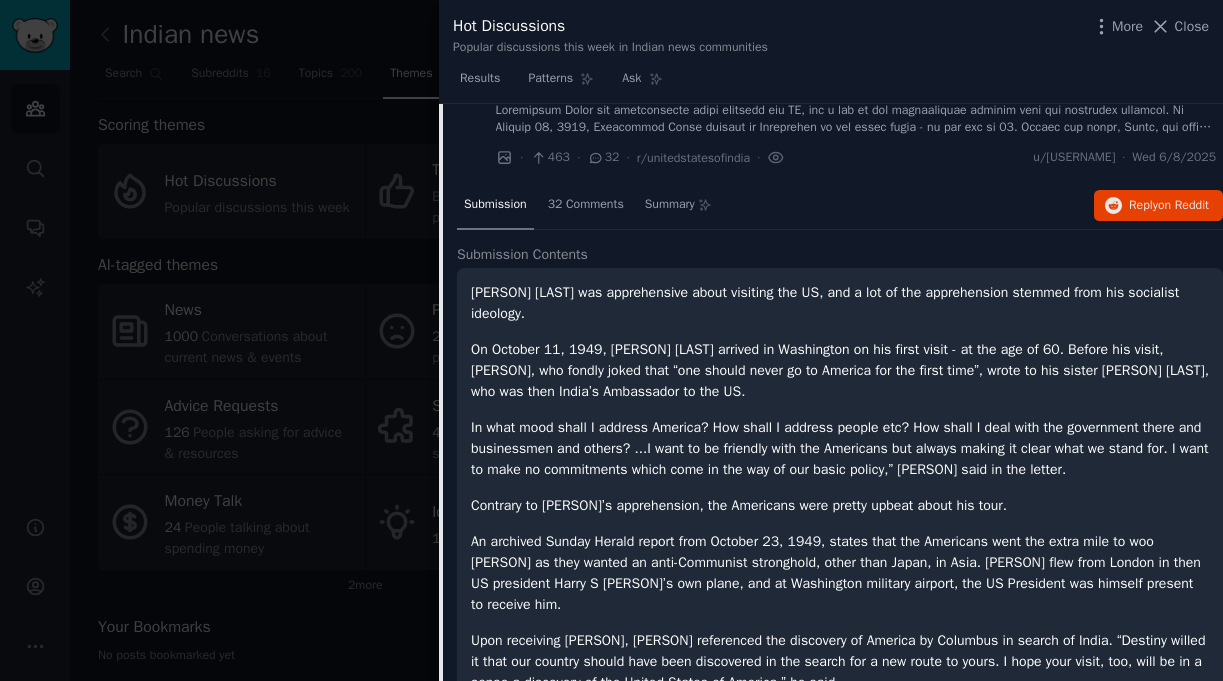 drag, startPoint x: 474, startPoint y: 390, endPoint x: 819, endPoint y: 430, distance: 347.3111 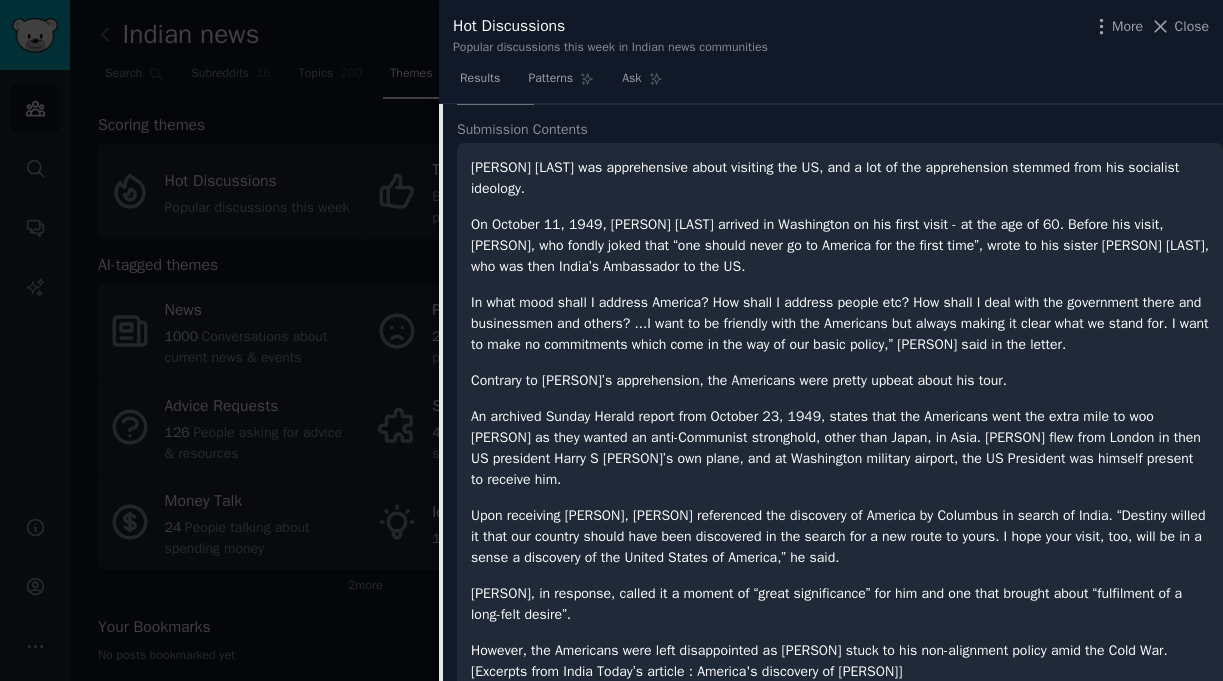 scroll, scrollTop: 6345, scrollLeft: 0, axis: vertical 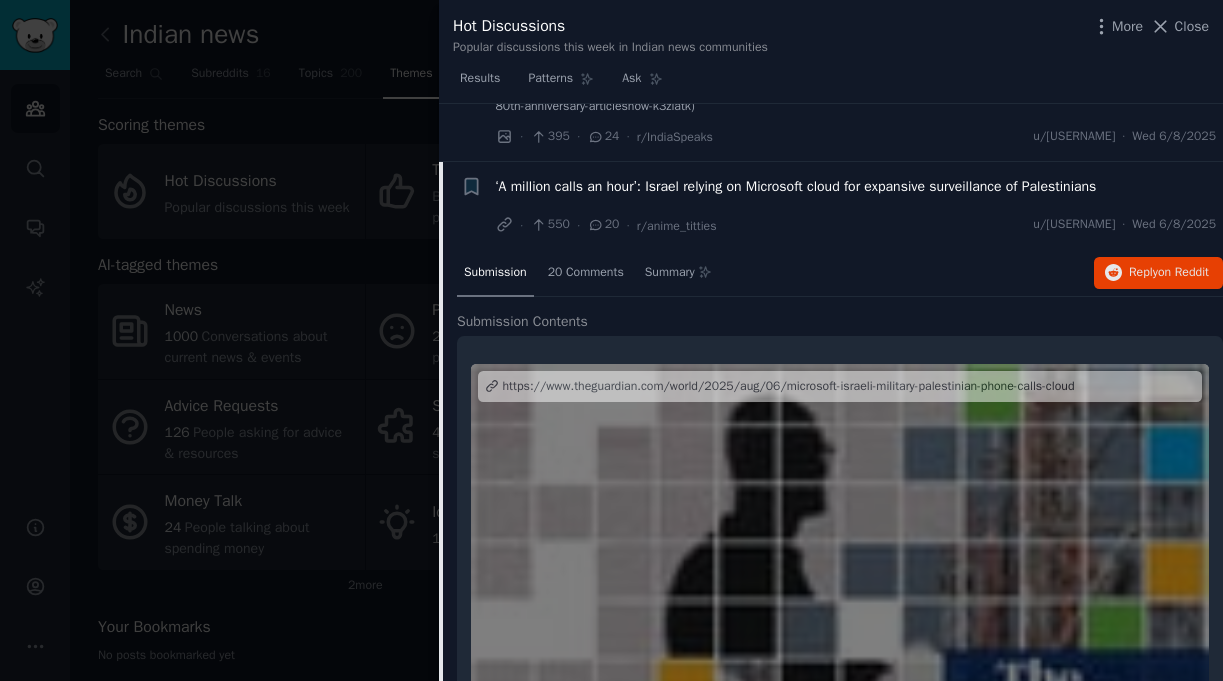 click at bounding box center (840, 556) 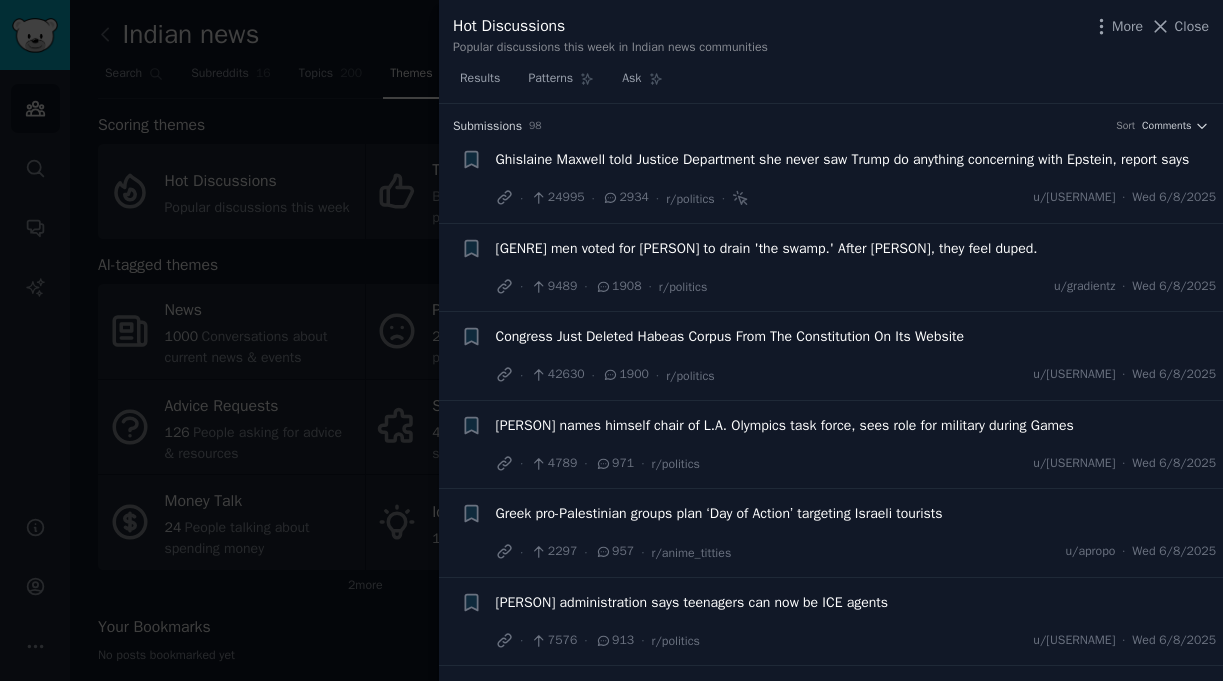 scroll, scrollTop: 0, scrollLeft: 0, axis: both 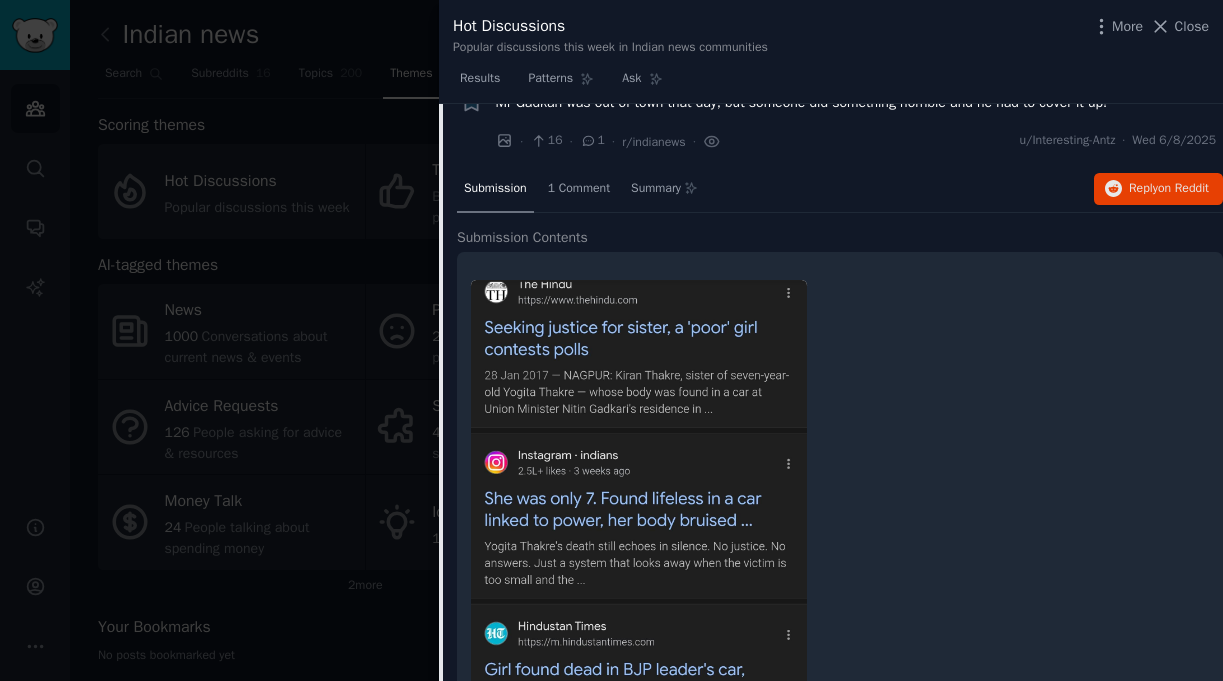 click on "Mr Gadkari was out of town that day, but someone did something horrible and he had to cover it up!" at bounding box center [802, 102] 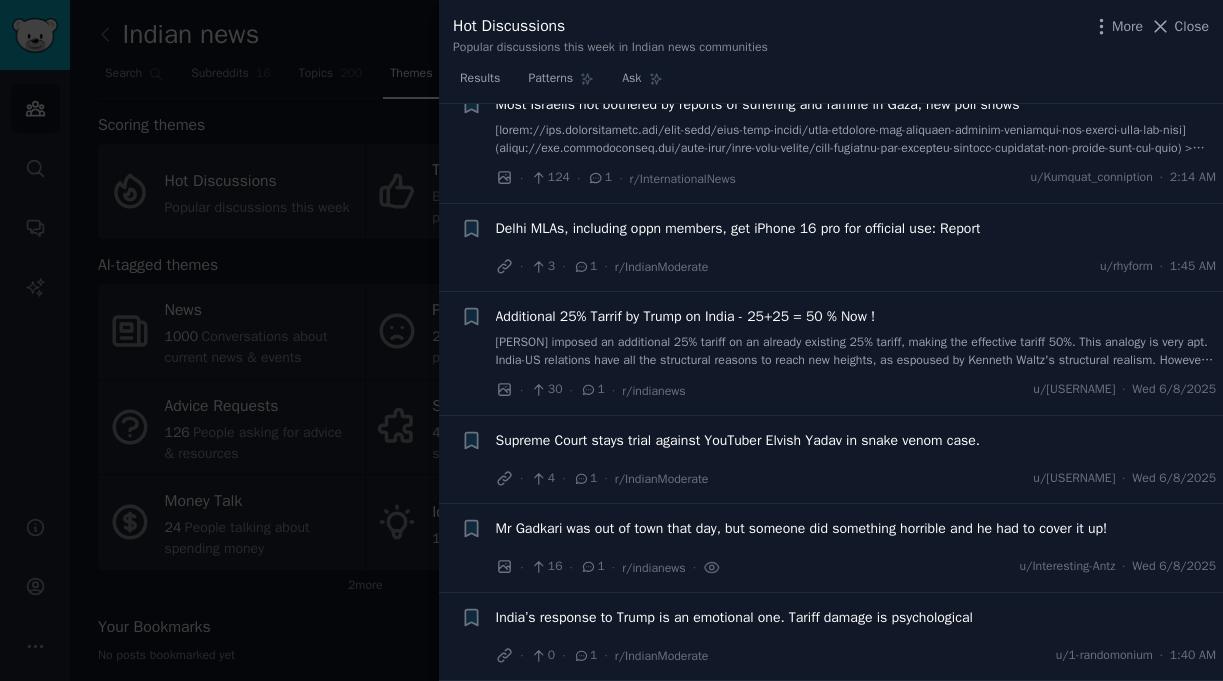 click on "Mr Gadkari was out of town that day, but someone did something horrible and he had to cover it up!" at bounding box center [802, 528] 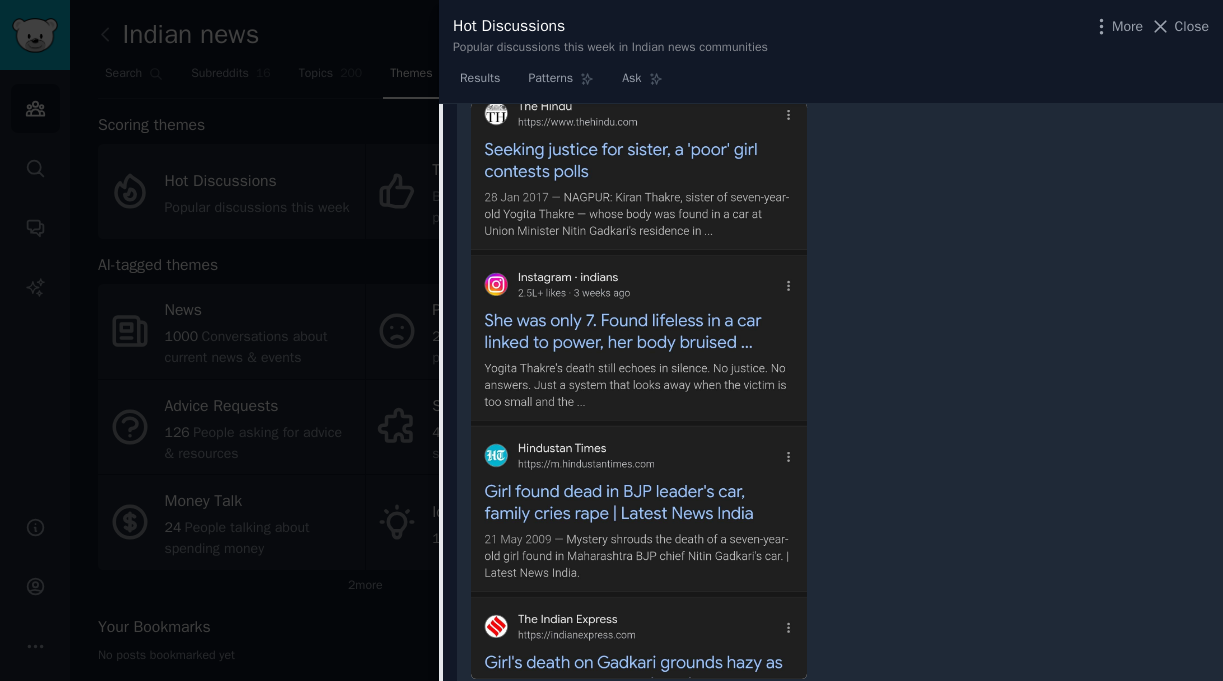 scroll, scrollTop: 9947, scrollLeft: 0, axis: vertical 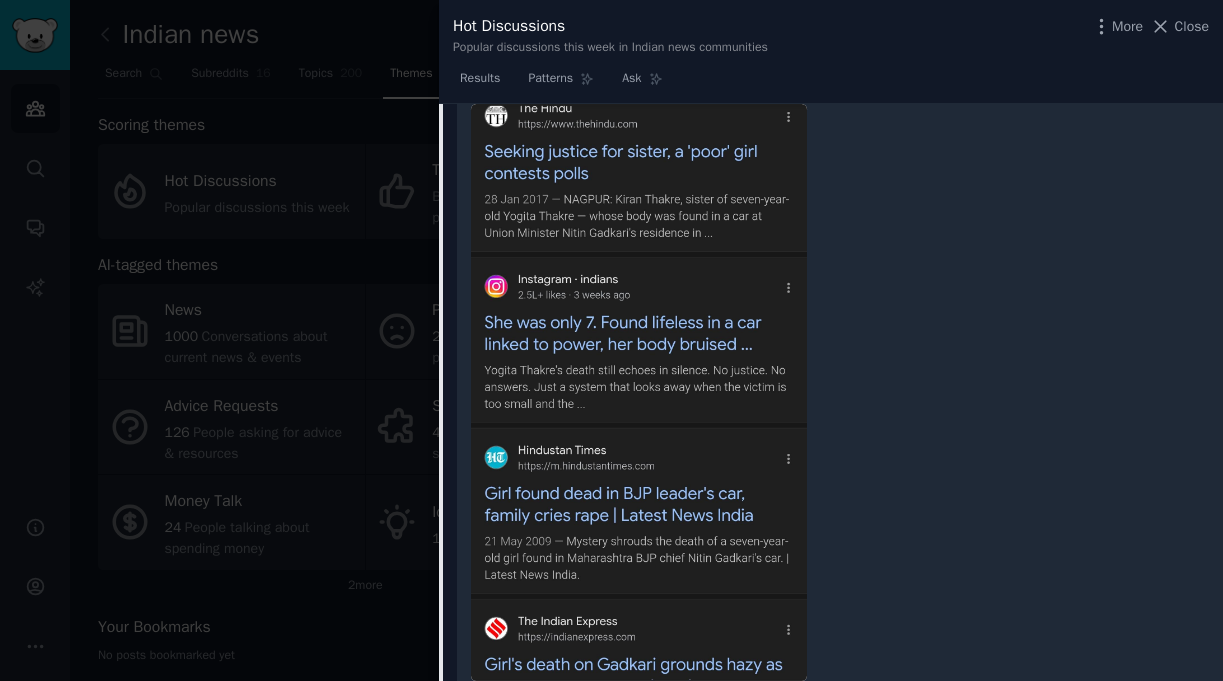 click at bounding box center (639, 392) 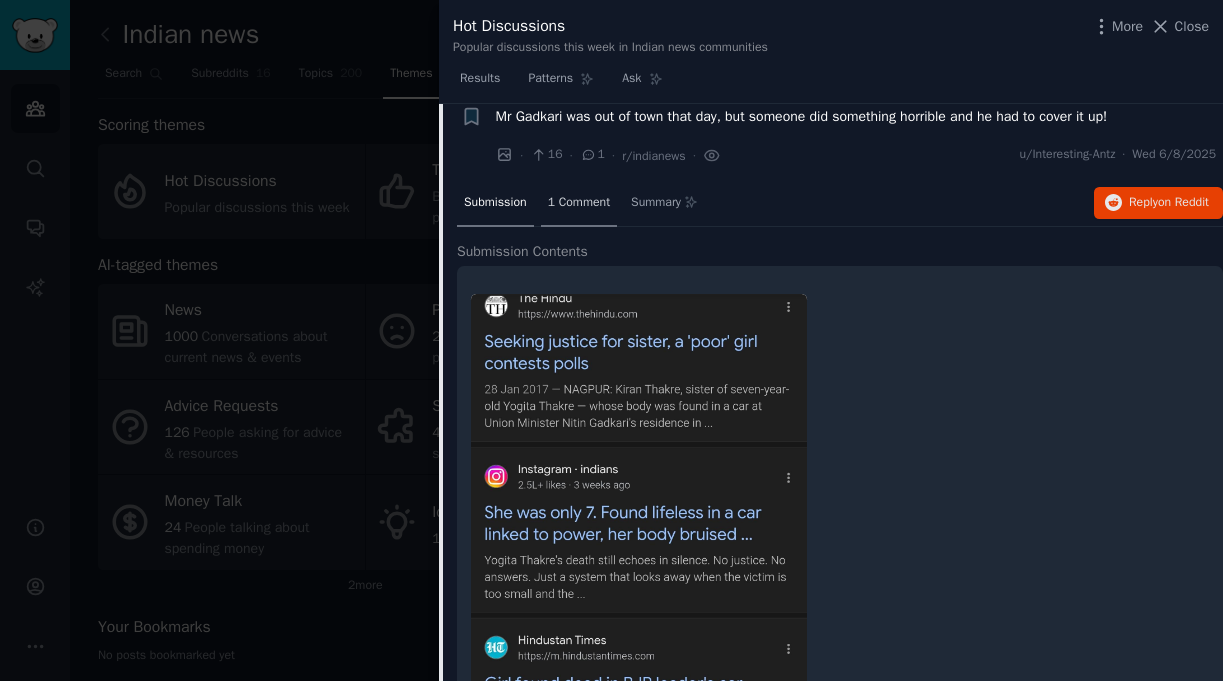 click on "1 Comment" at bounding box center [579, 203] 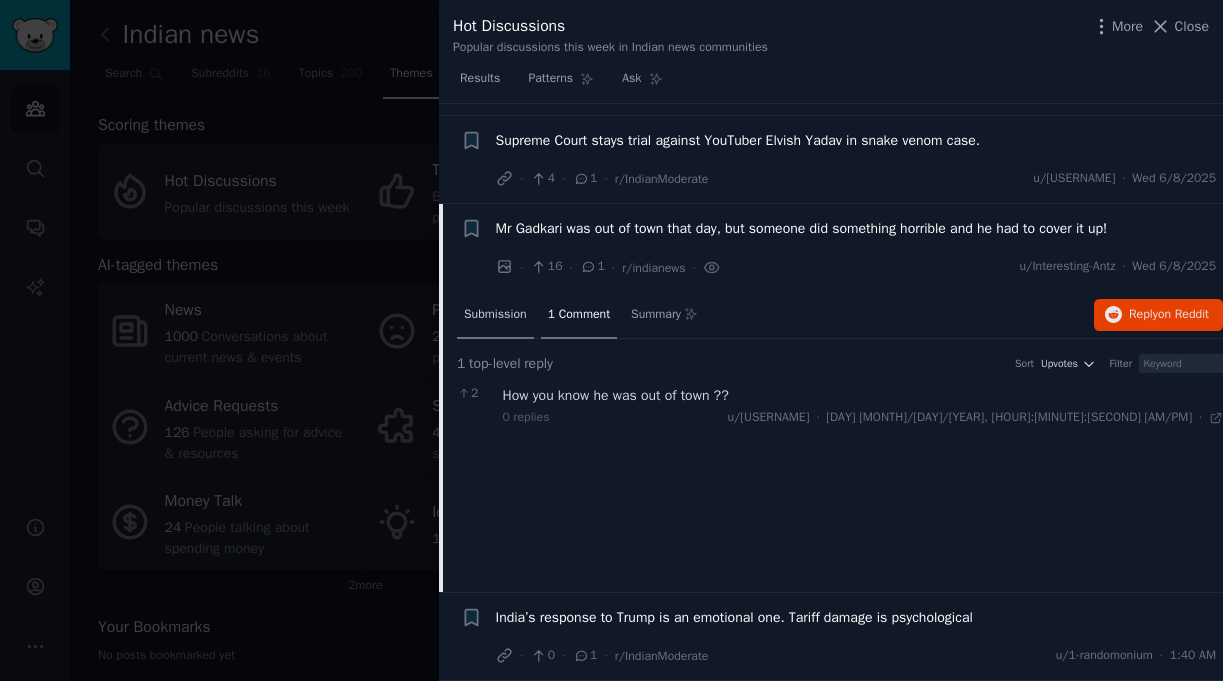 click on "Submission" at bounding box center (495, 315) 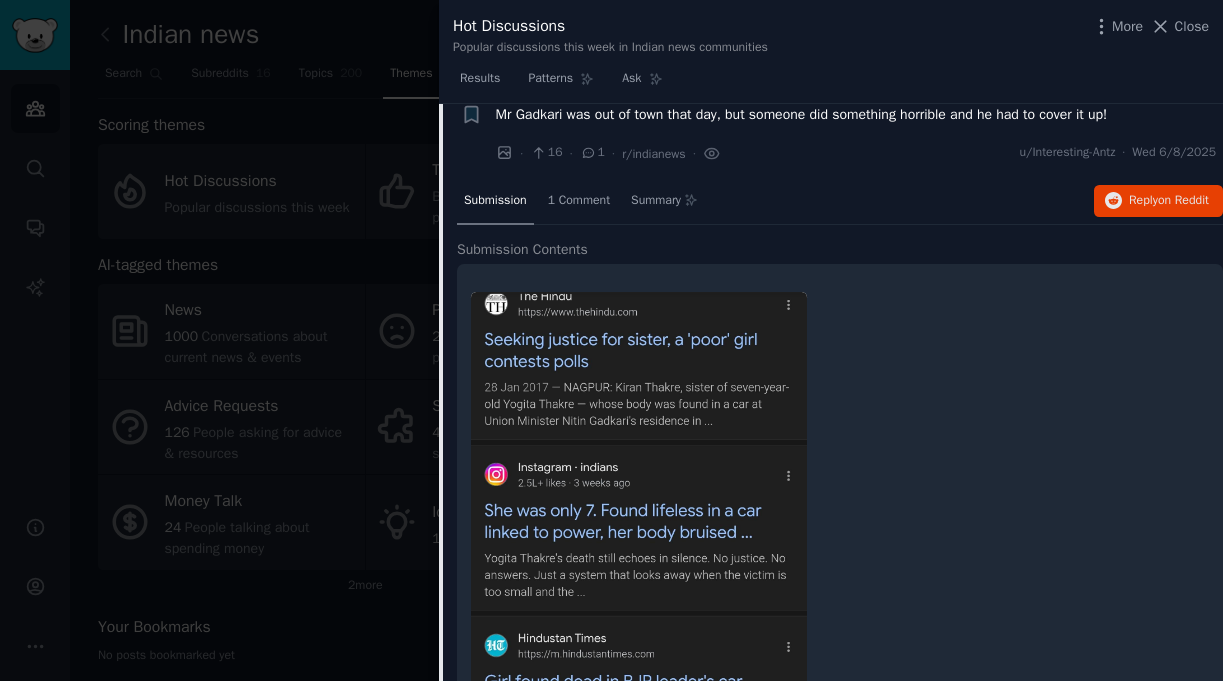 scroll, scrollTop: 9762, scrollLeft: 0, axis: vertical 